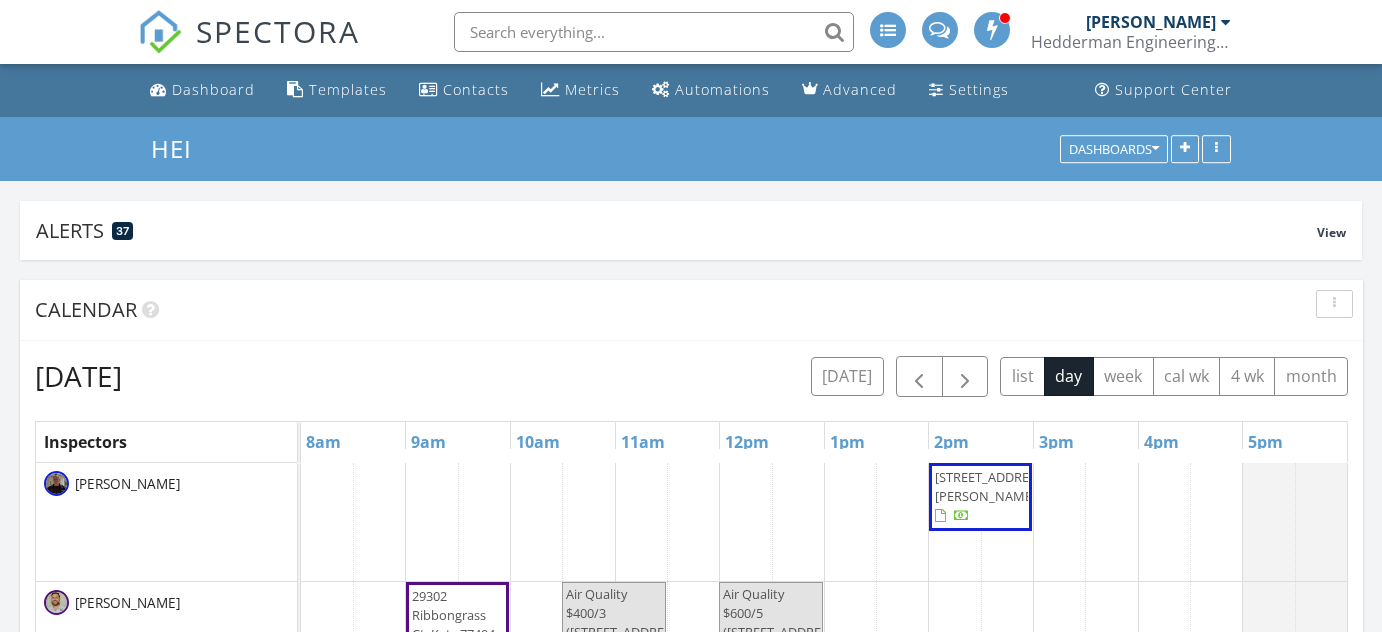 scroll, scrollTop: 1151, scrollLeft: 0, axis: vertical 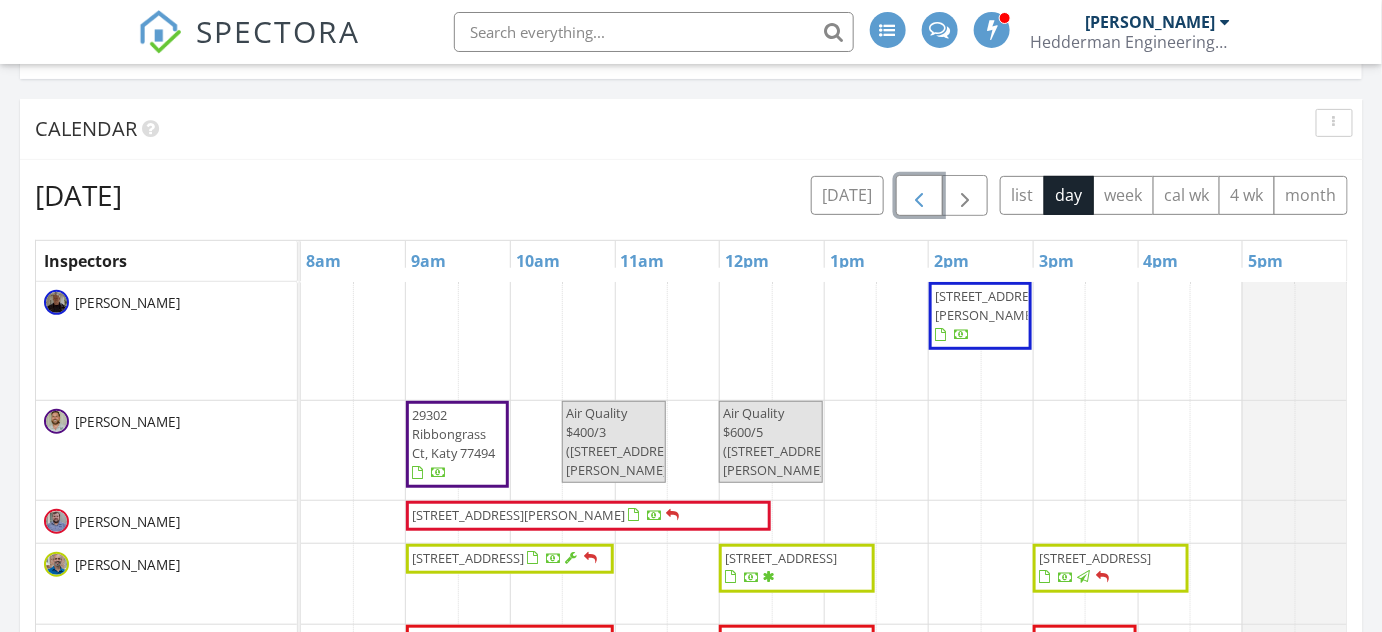 click at bounding box center (919, 196) 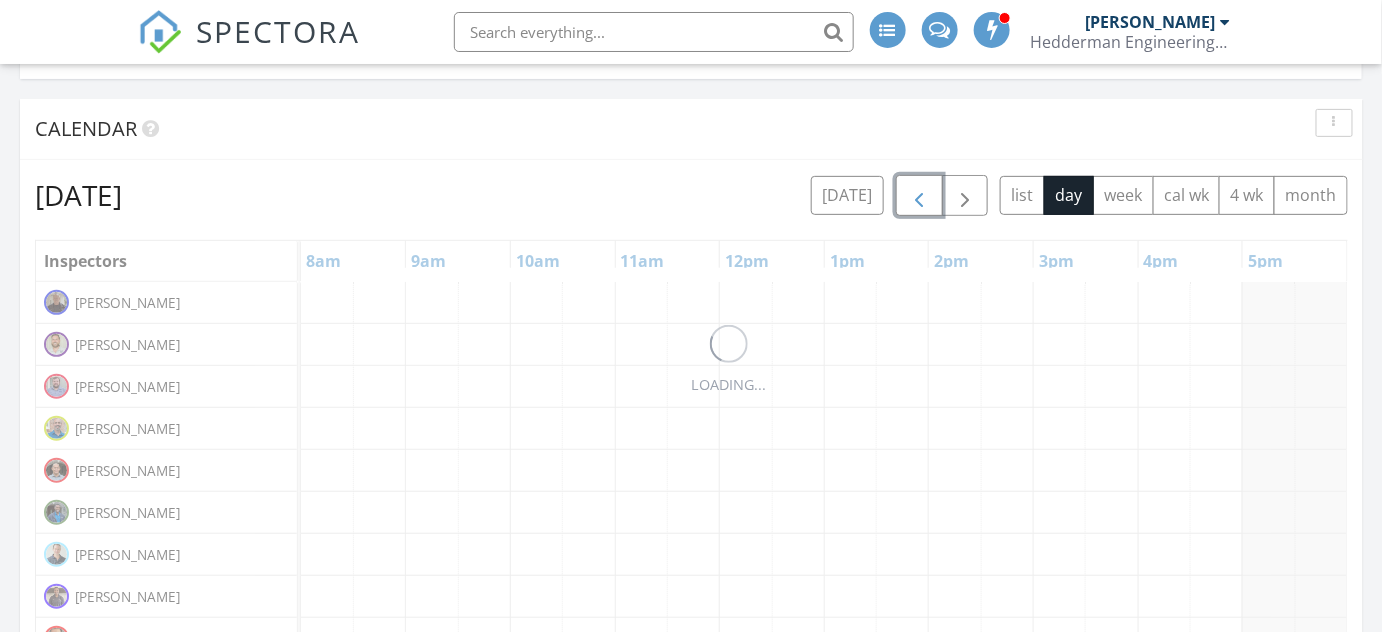 click at bounding box center (919, 196) 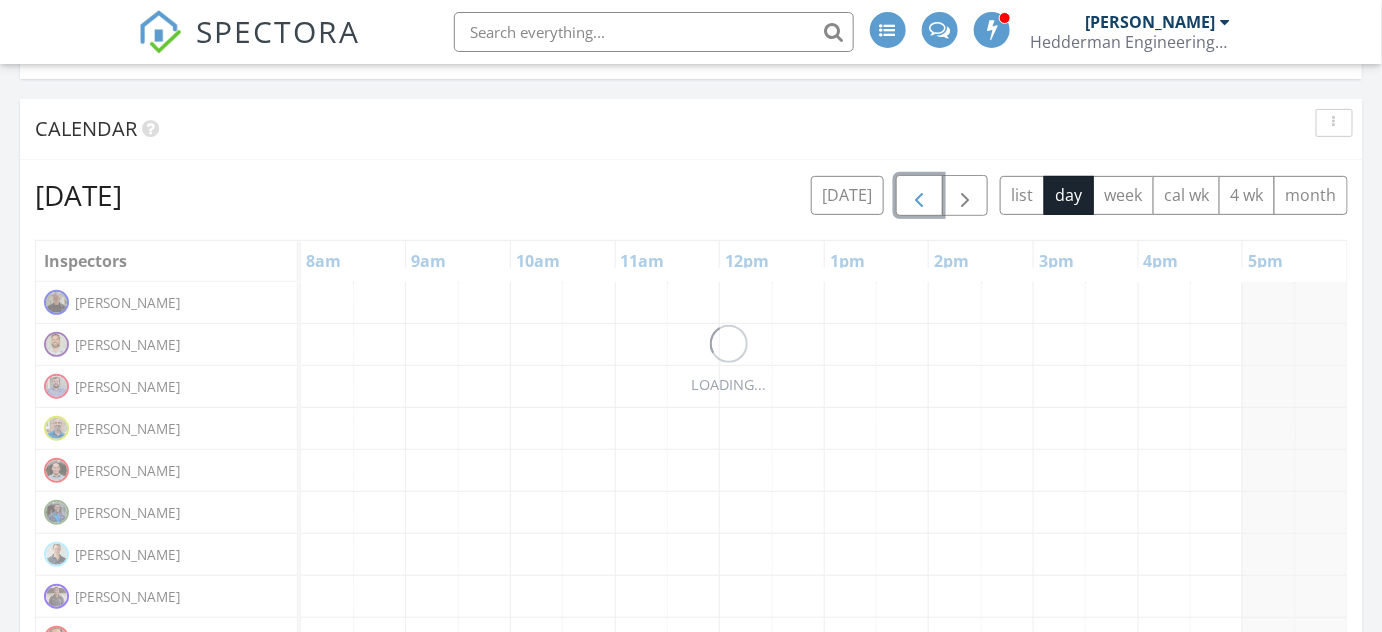click at bounding box center [919, 196] 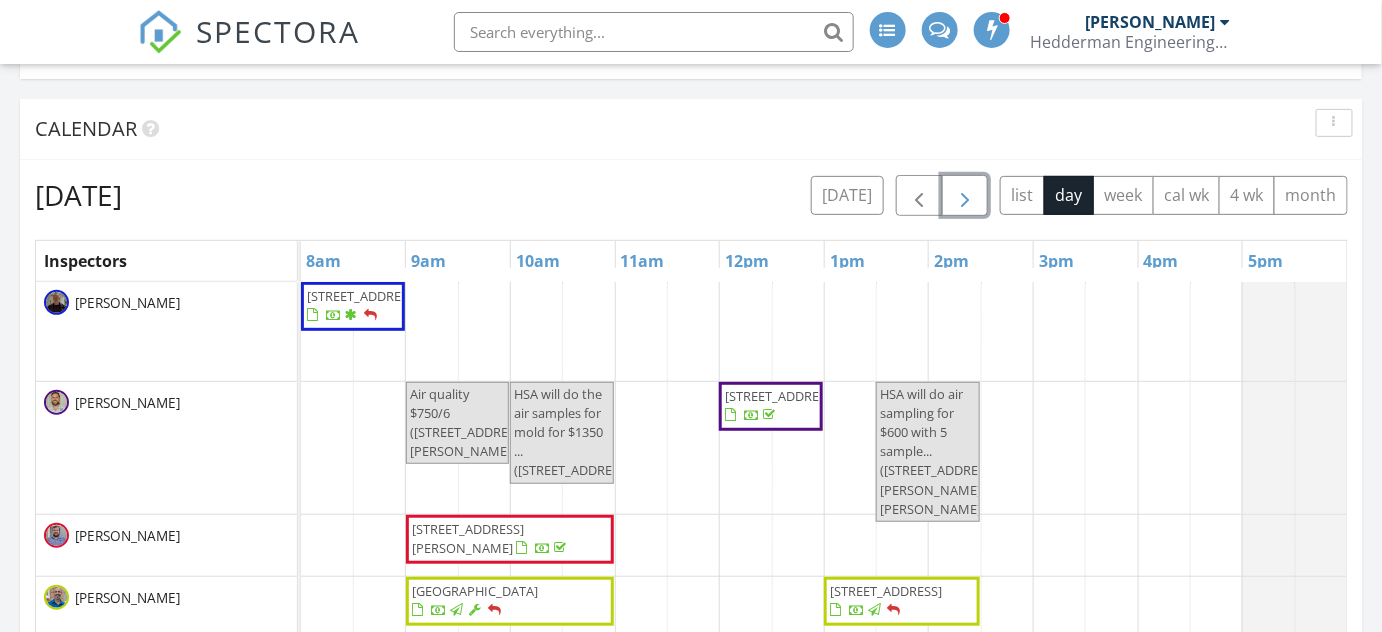 click at bounding box center (965, 196) 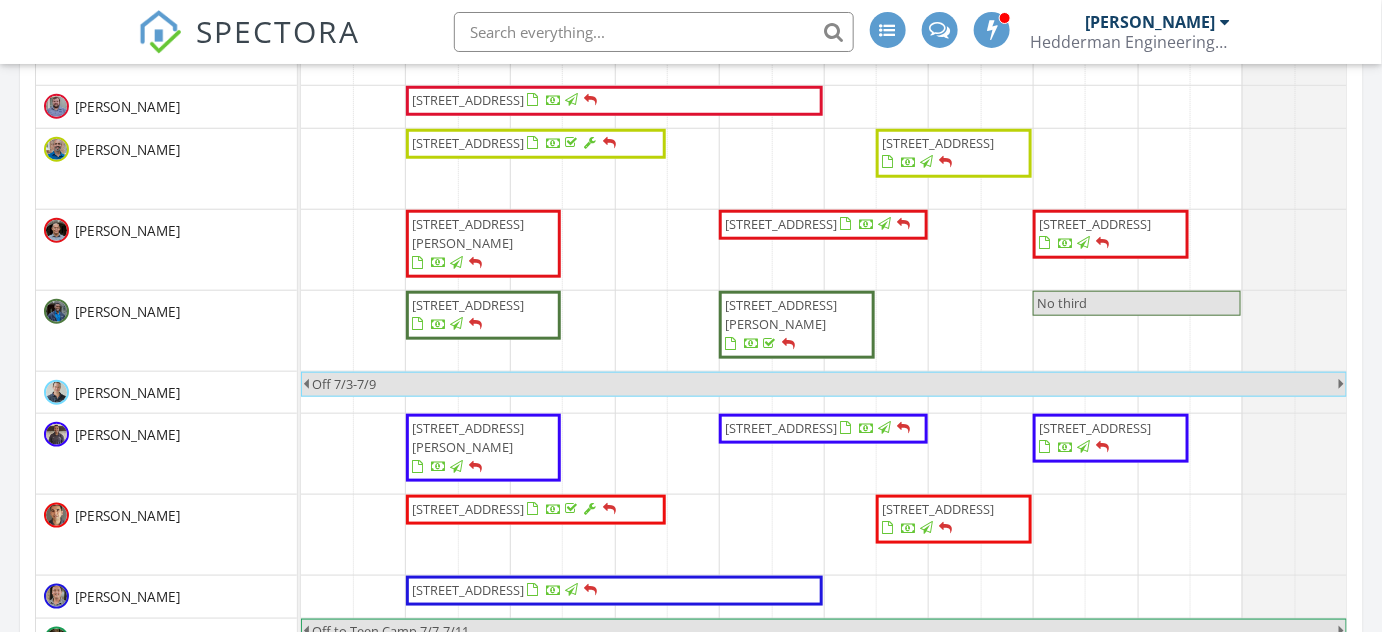 scroll, scrollTop: 242, scrollLeft: 0, axis: vertical 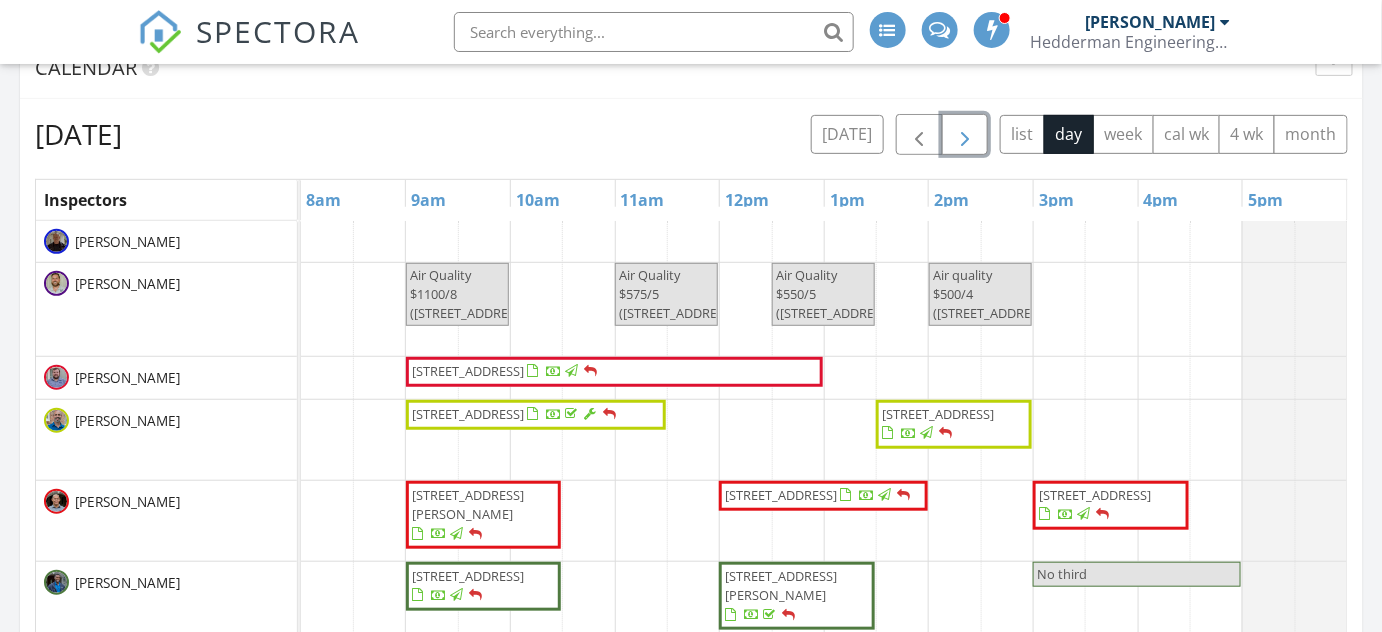 click at bounding box center [965, 134] 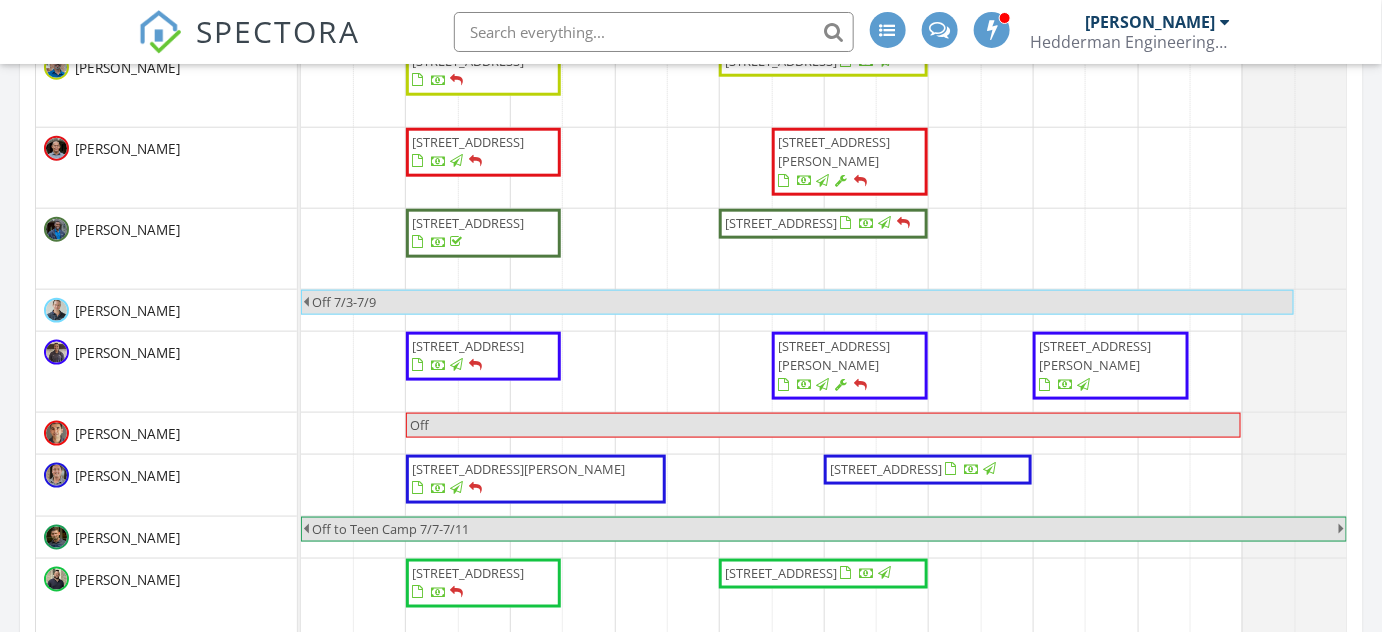 scroll, scrollTop: 636, scrollLeft: 0, axis: vertical 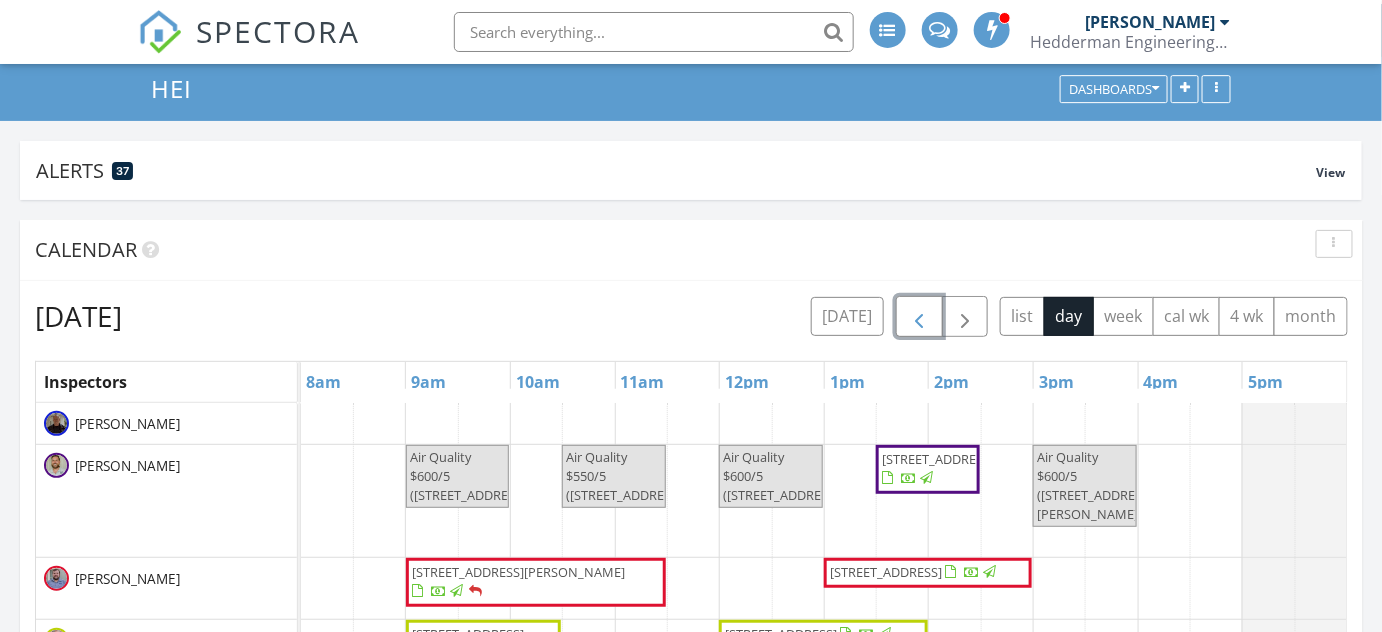click at bounding box center (919, 317) 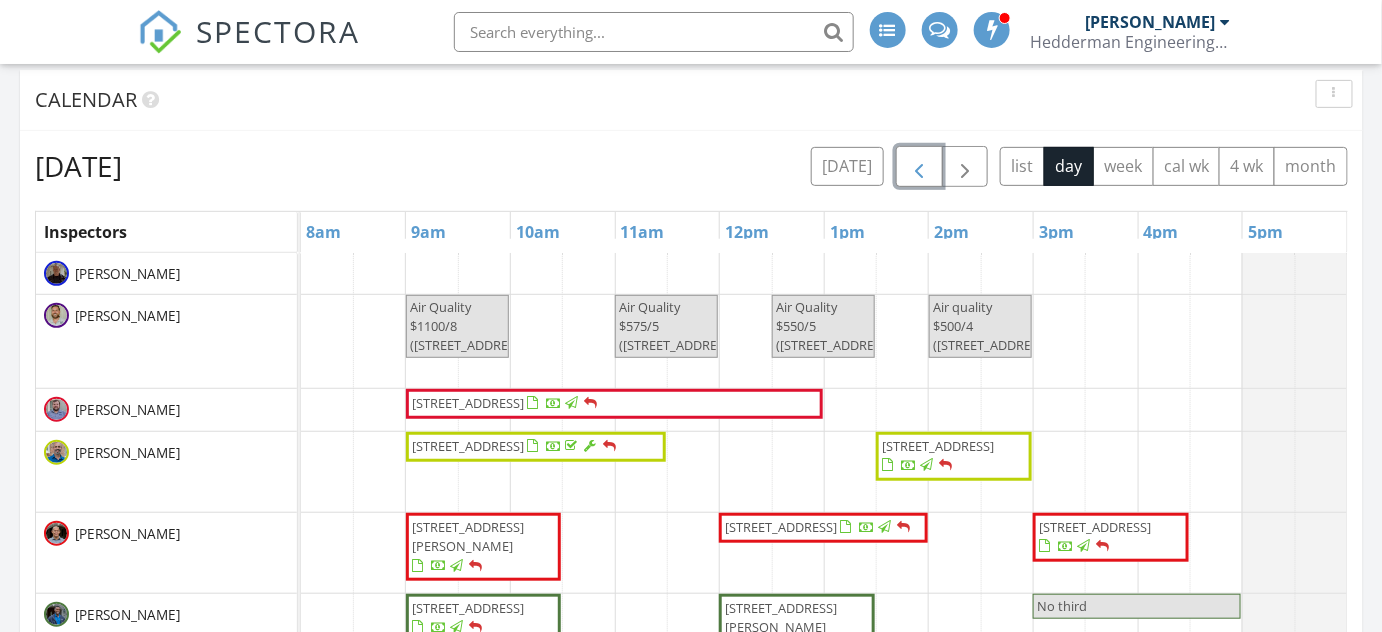 scroll, scrollTop: 60, scrollLeft: 0, axis: vertical 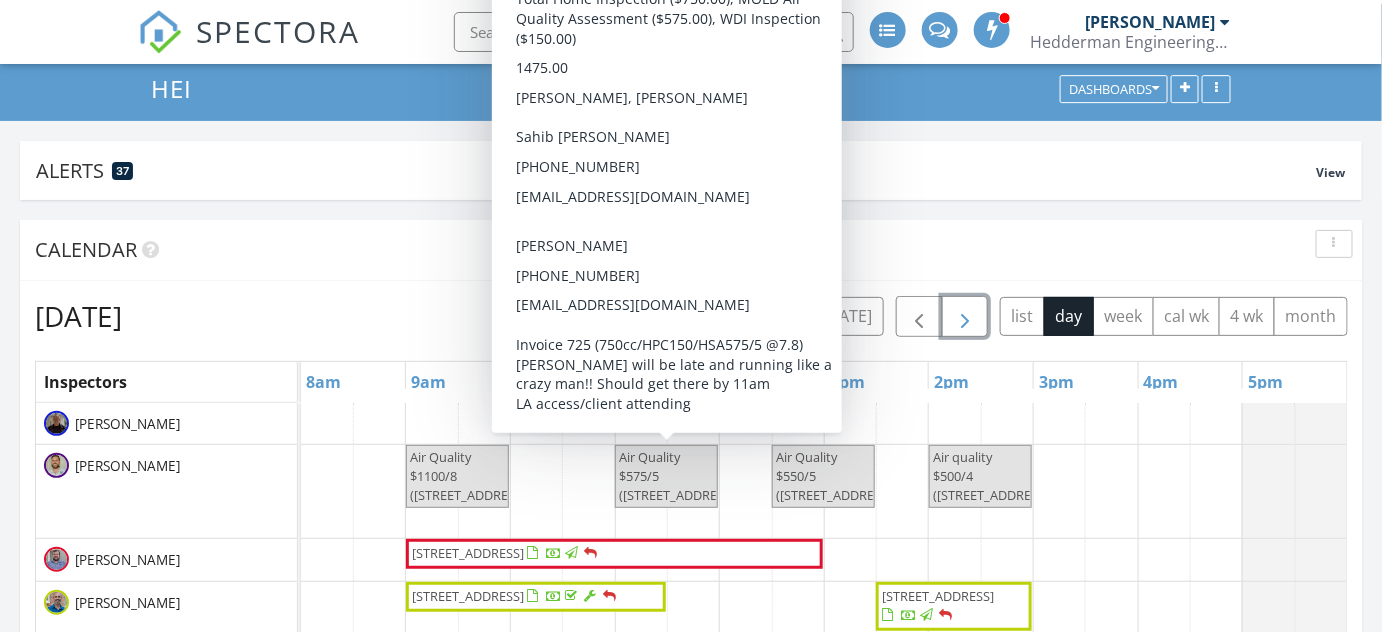 click at bounding box center (965, 317) 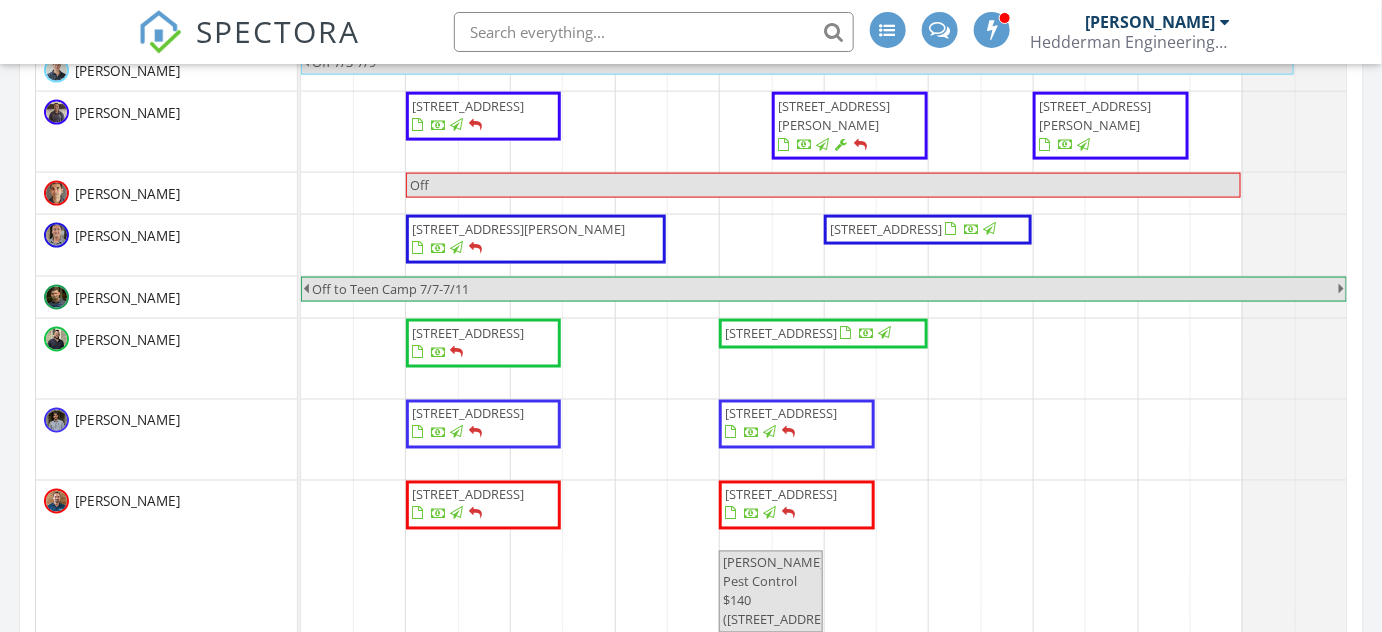 scroll, scrollTop: 878, scrollLeft: 0, axis: vertical 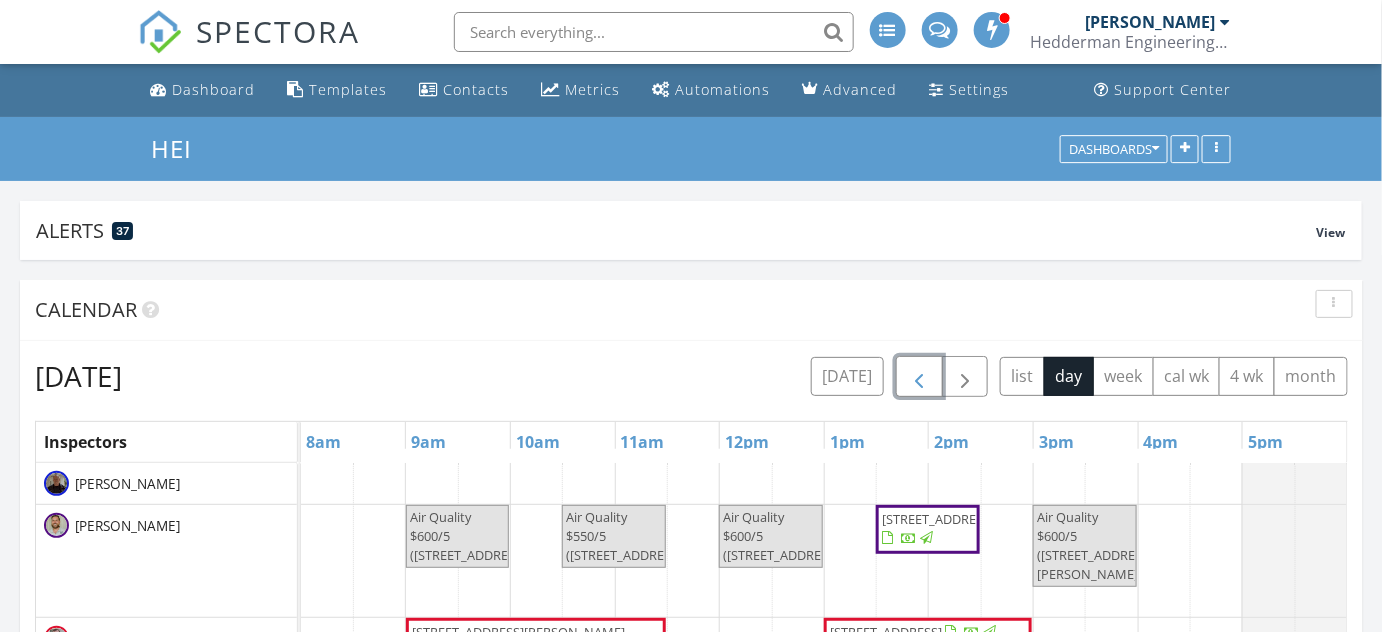 click at bounding box center [919, 377] 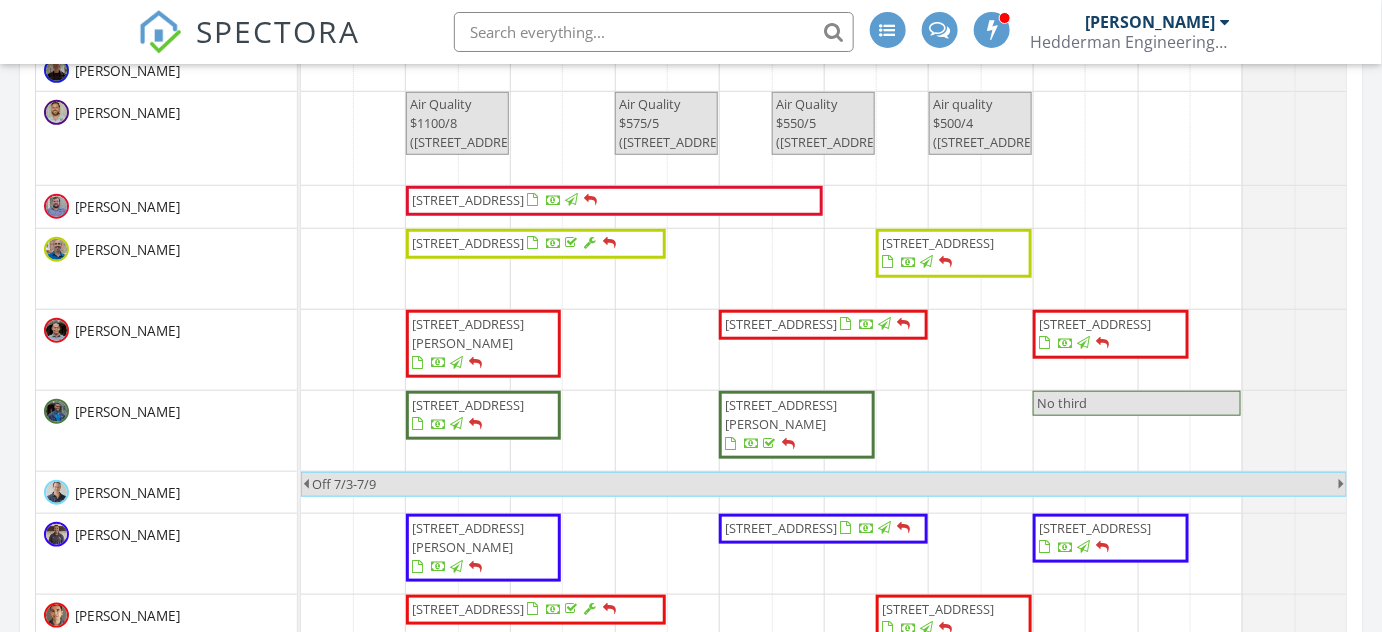 scroll, scrollTop: 424, scrollLeft: 0, axis: vertical 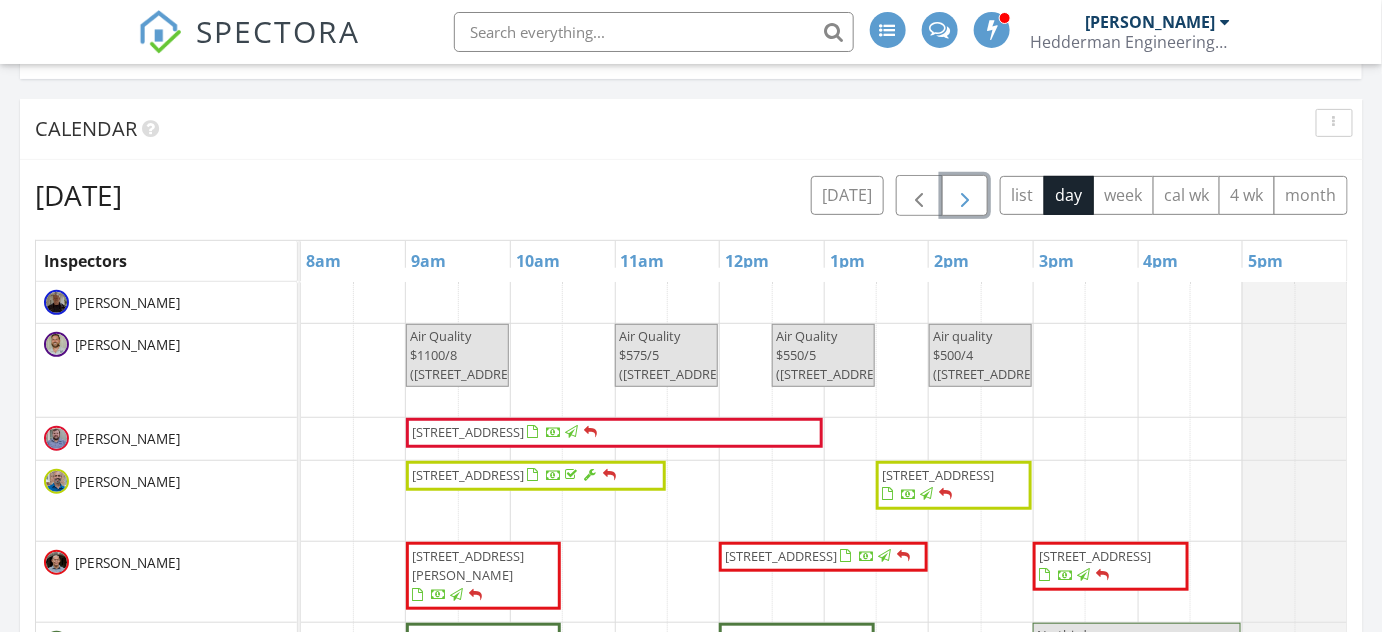 click at bounding box center (965, 196) 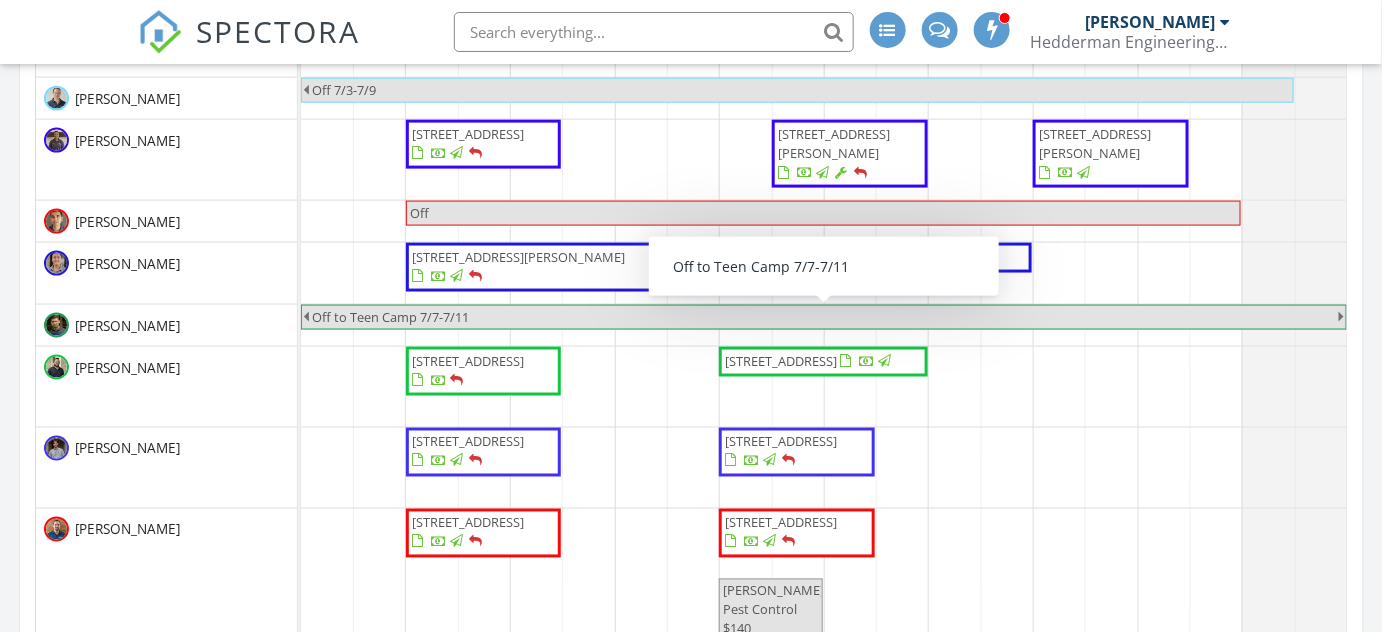 scroll, scrollTop: 939, scrollLeft: 0, axis: vertical 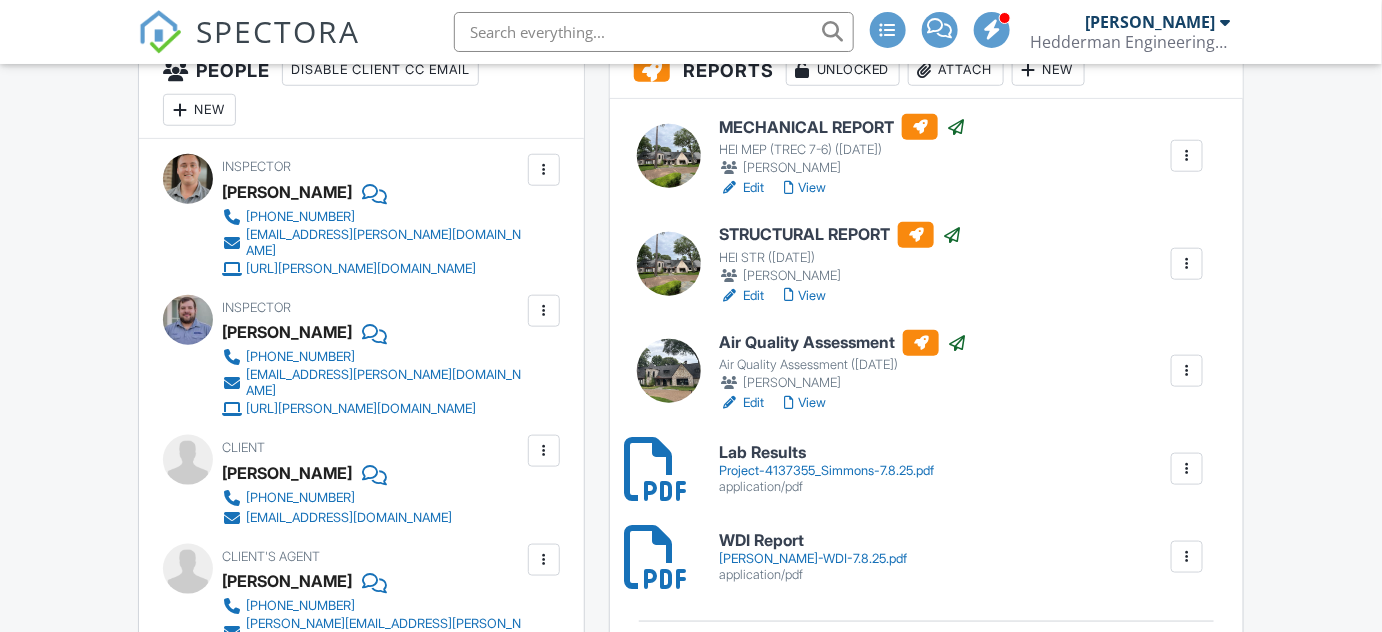 click on "Project-4137355_Simmons-7.8.25.pdf" at bounding box center [826, 471] 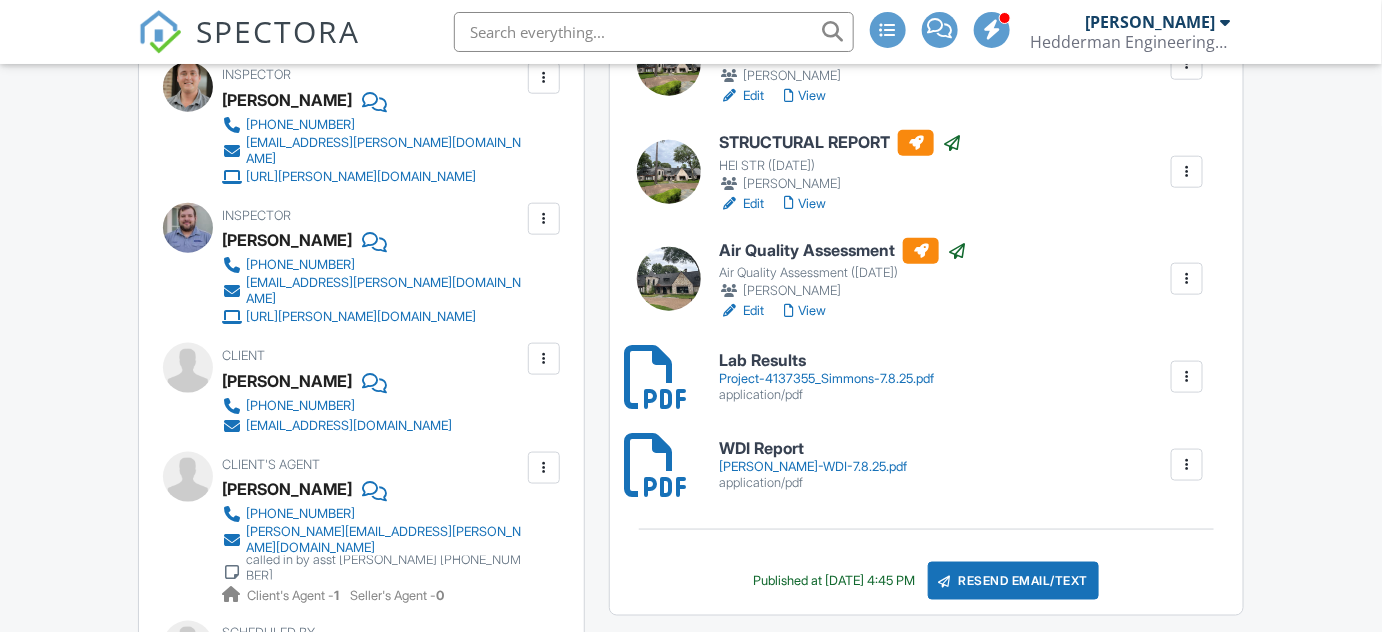 scroll, scrollTop: 636, scrollLeft: 0, axis: vertical 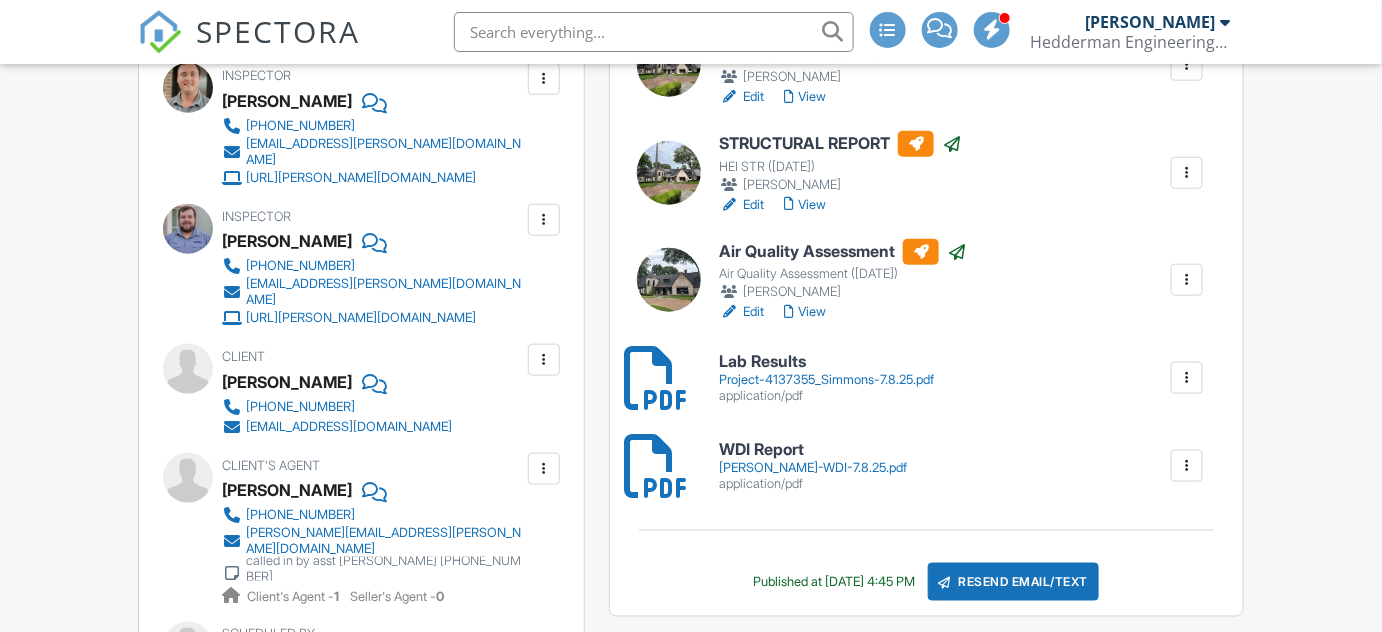 click on "View" at bounding box center (805, 312) 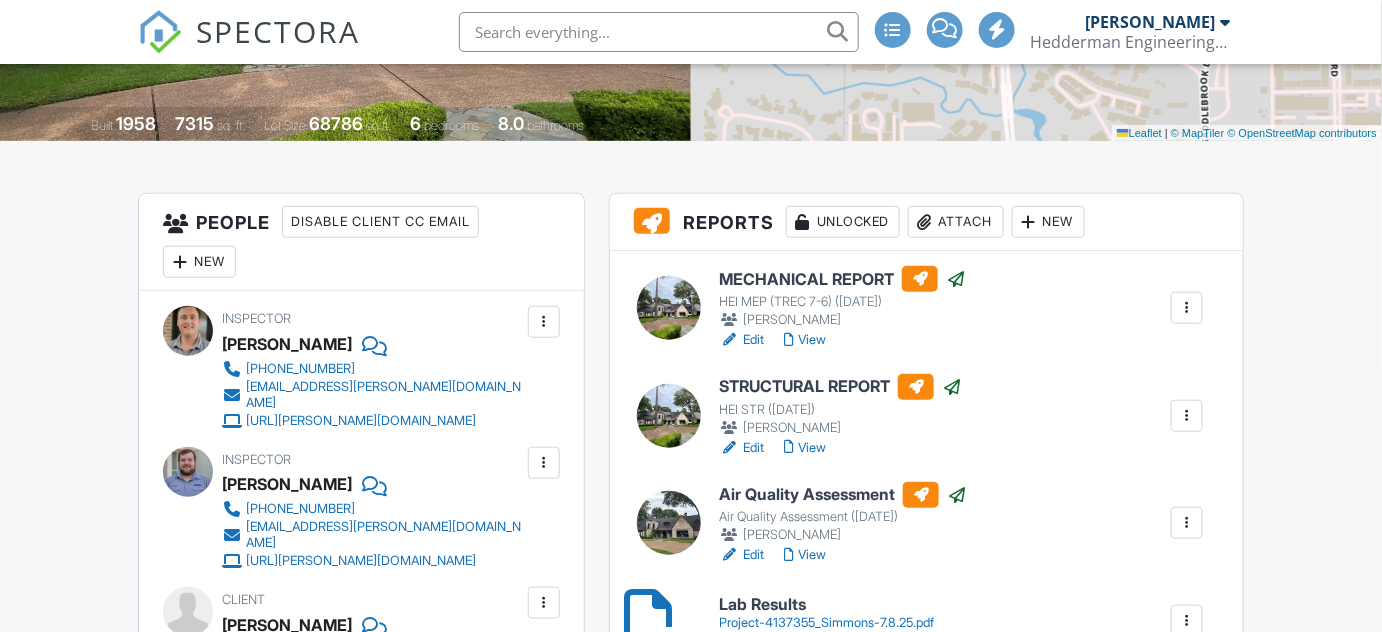 scroll, scrollTop: 606, scrollLeft: 0, axis: vertical 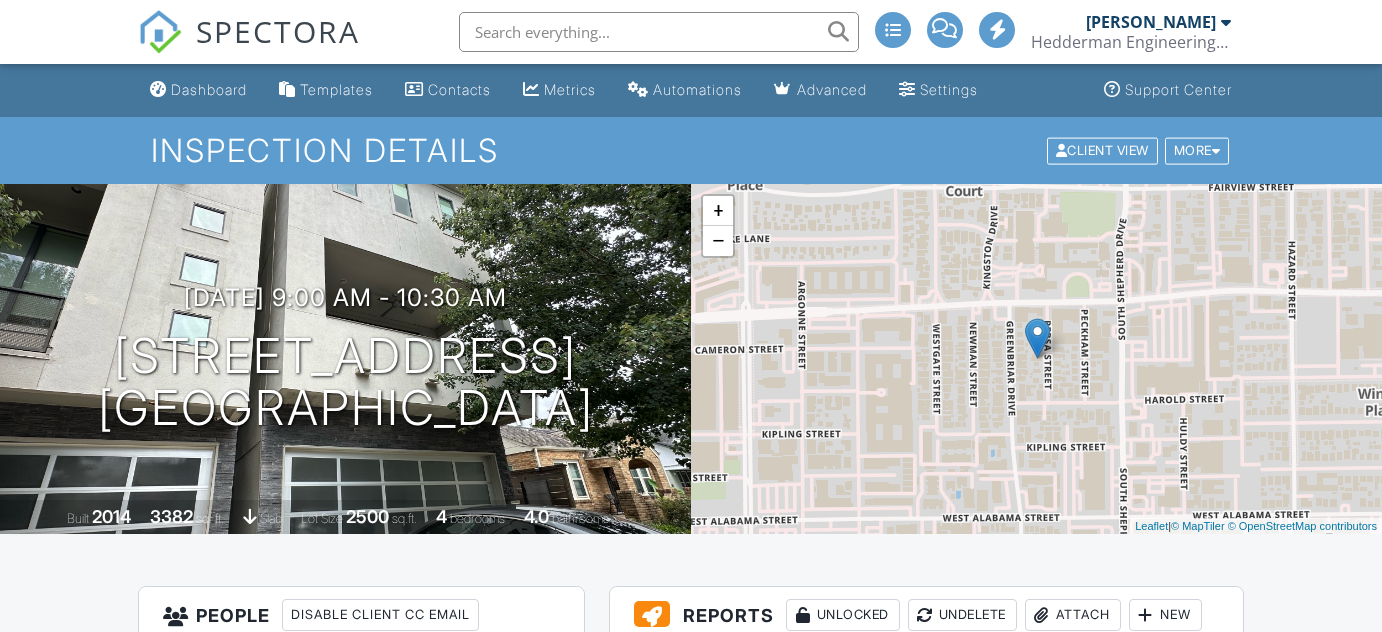 click on "Project-4137604_Dhindsa-7.8.25.pdf" at bounding box center (824, 1057) 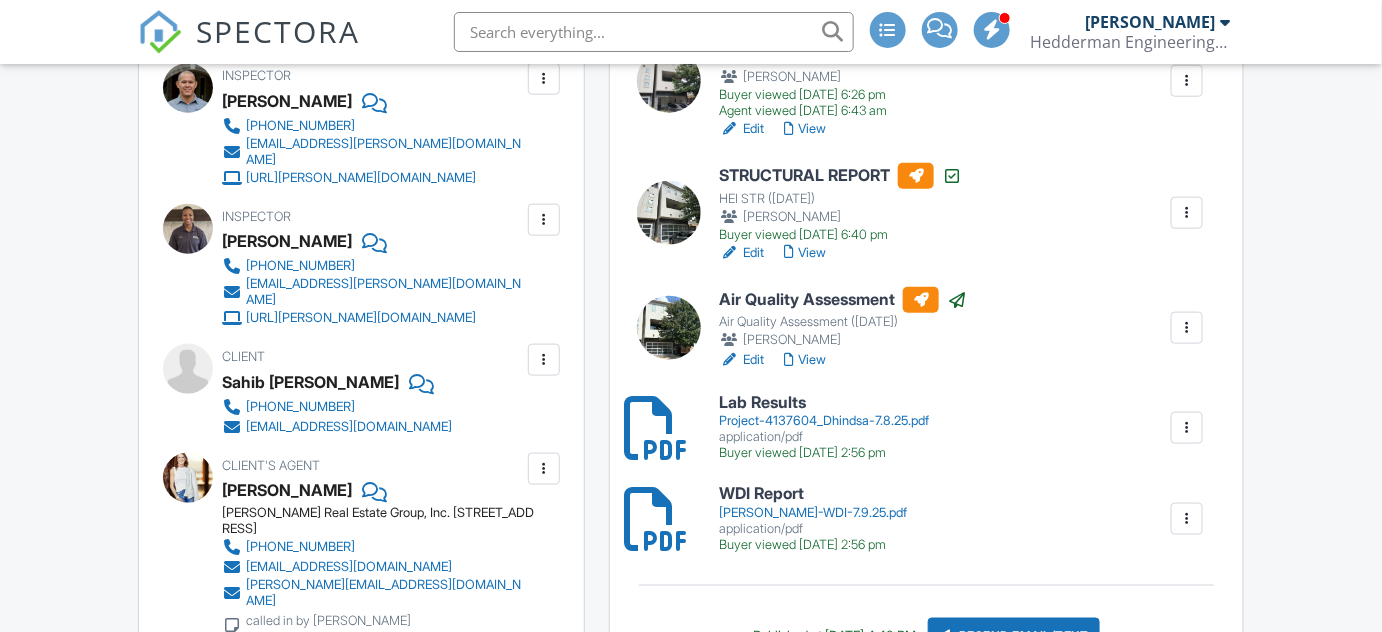 scroll, scrollTop: 636, scrollLeft: 0, axis: vertical 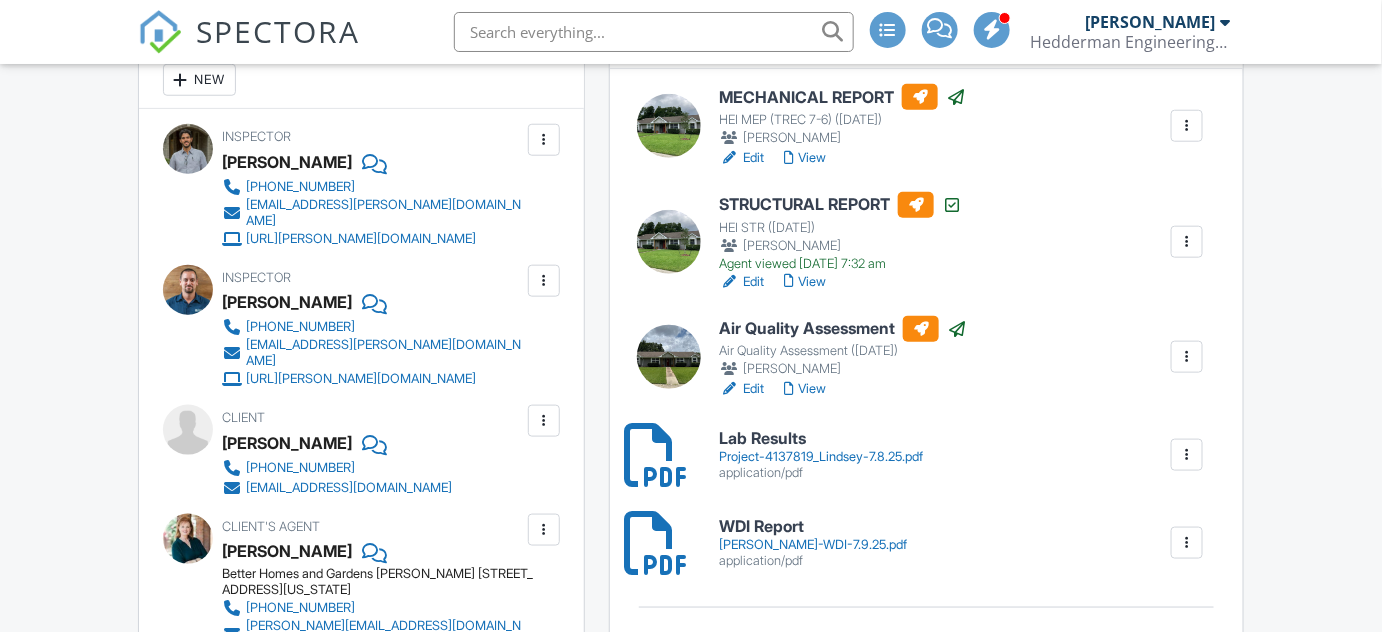 click on "Project-4137819_Lindsey-7.8.25.pdf" at bounding box center (821, 457) 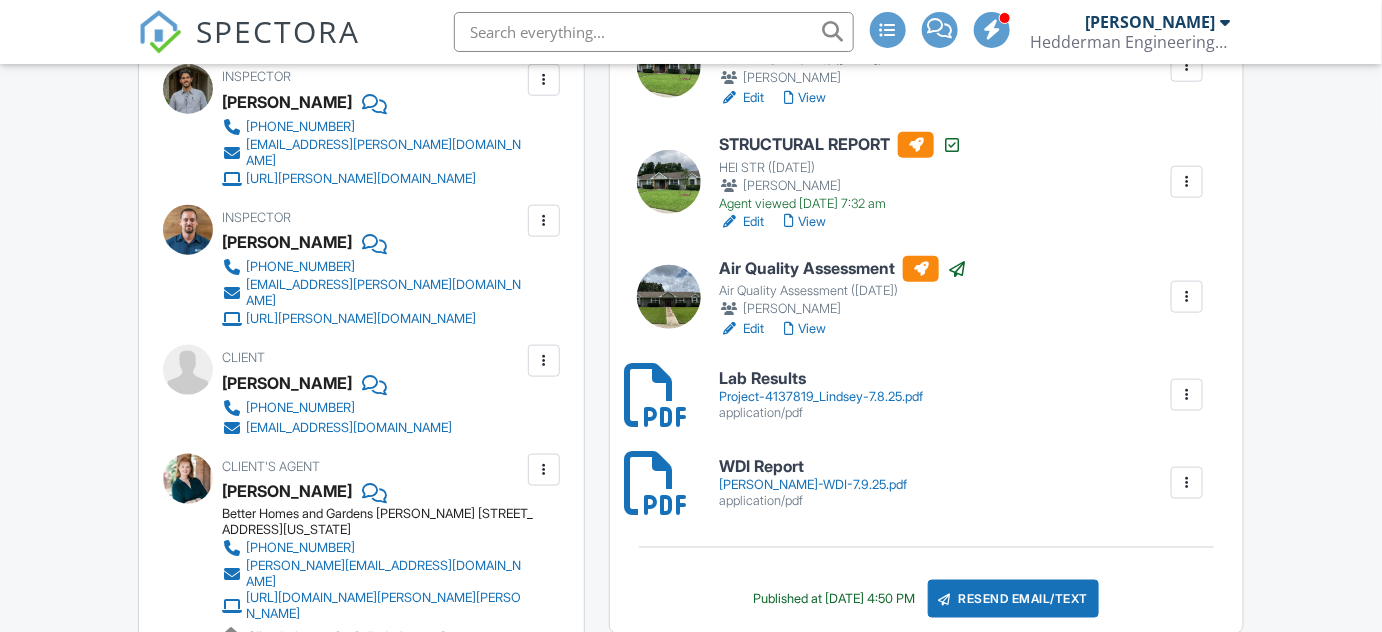 scroll, scrollTop: 606, scrollLeft: 0, axis: vertical 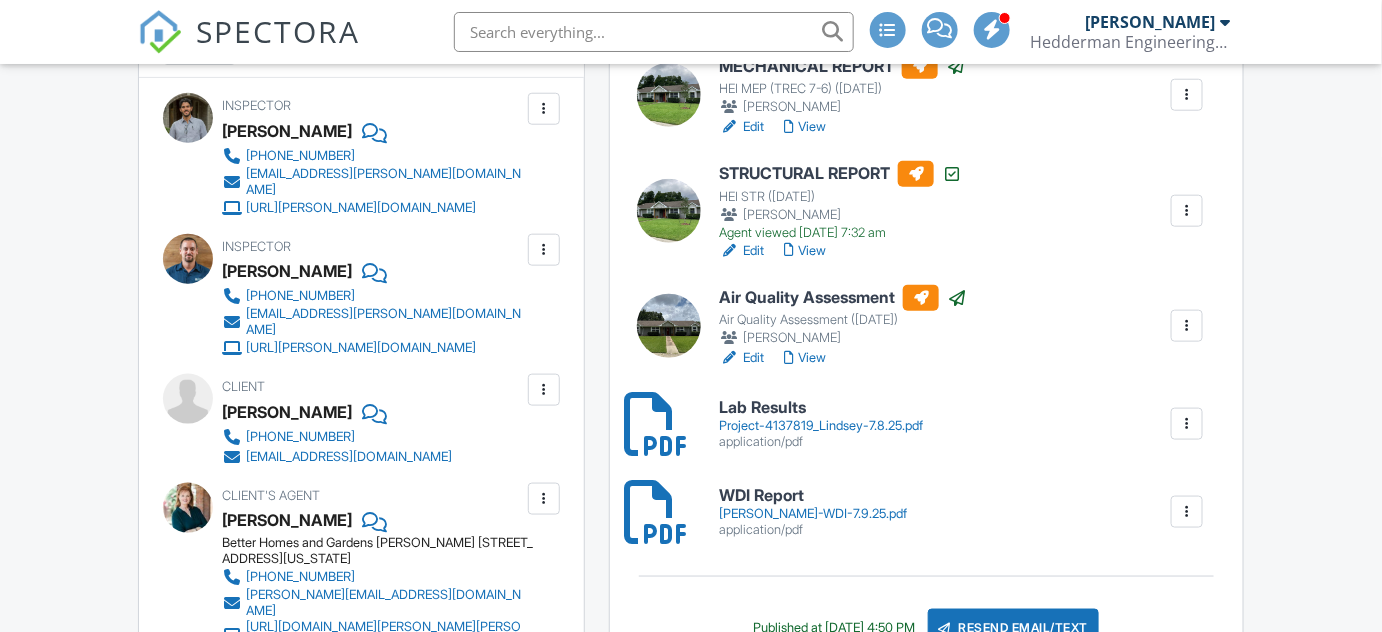 click on "View" at bounding box center [805, 358] 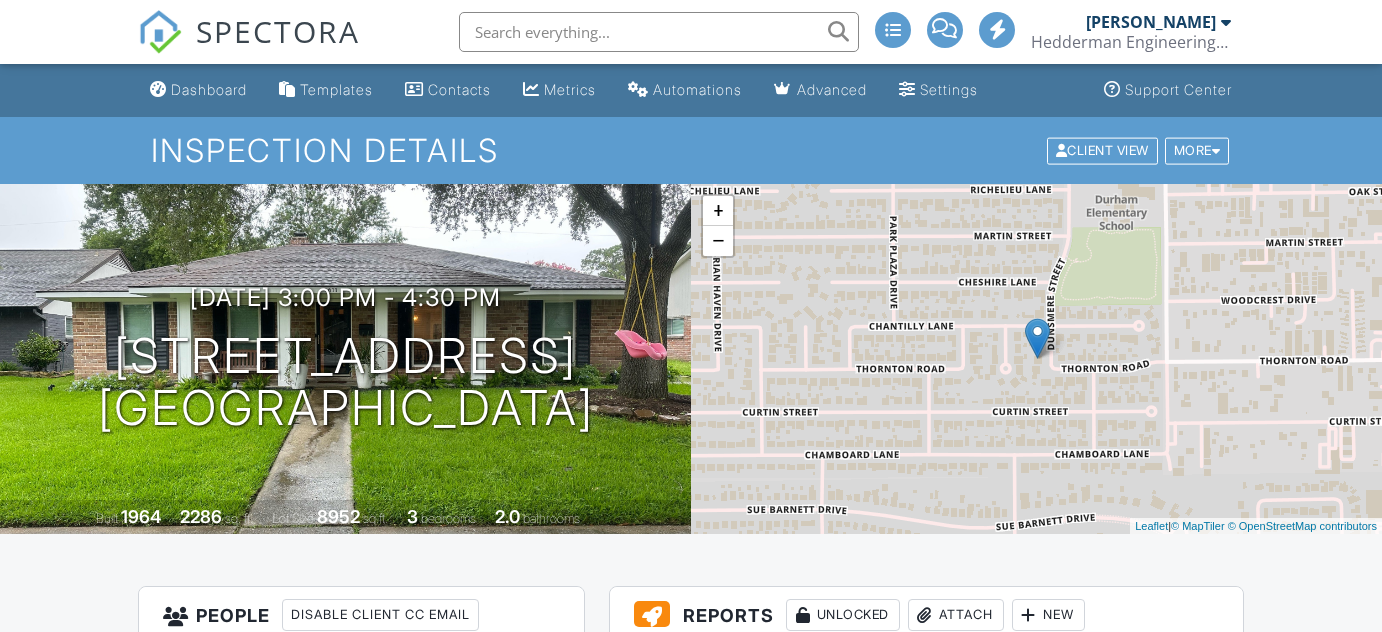 scroll, scrollTop: 666, scrollLeft: 0, axis: vertical 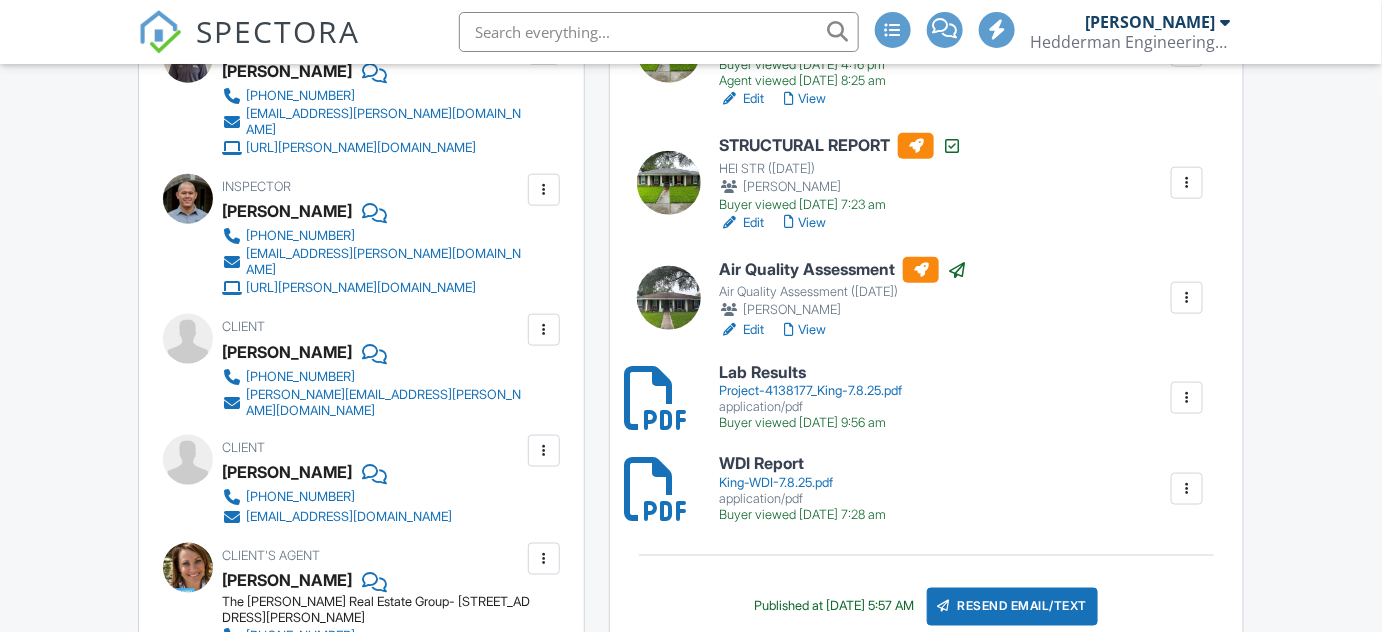 click on "Lab Results" at bounding box center (810, 373) 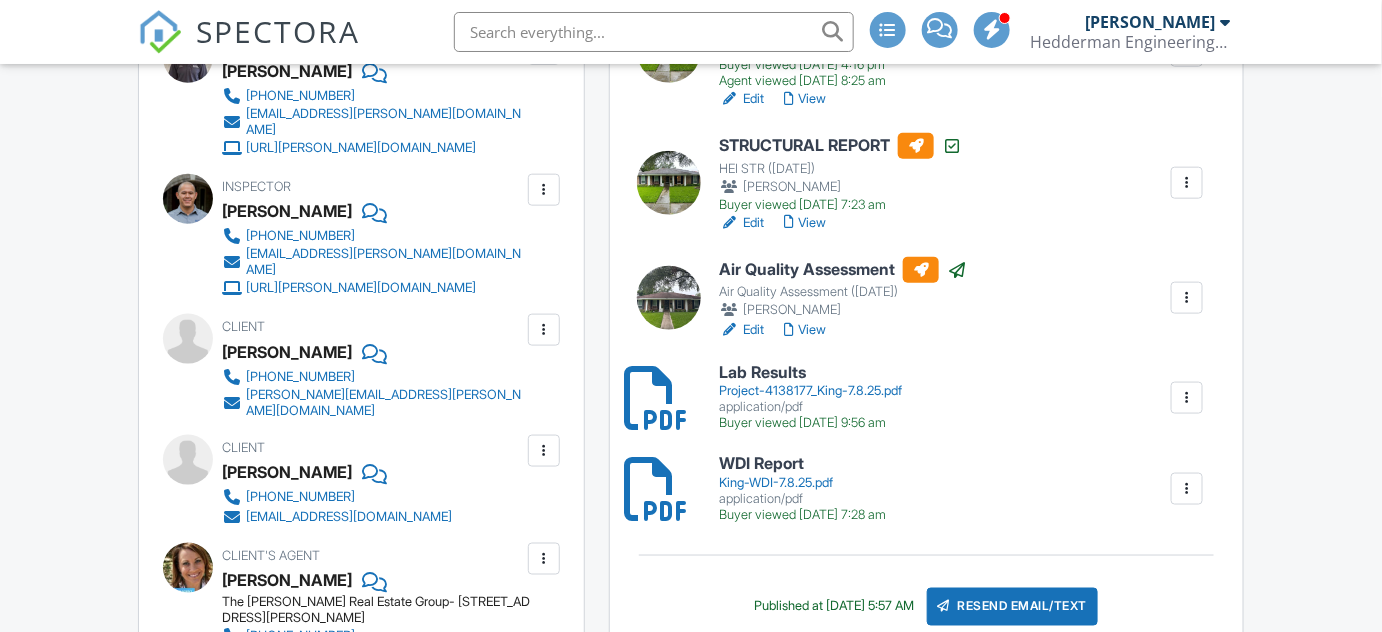 click on "View" at bounding box center [805, 330] 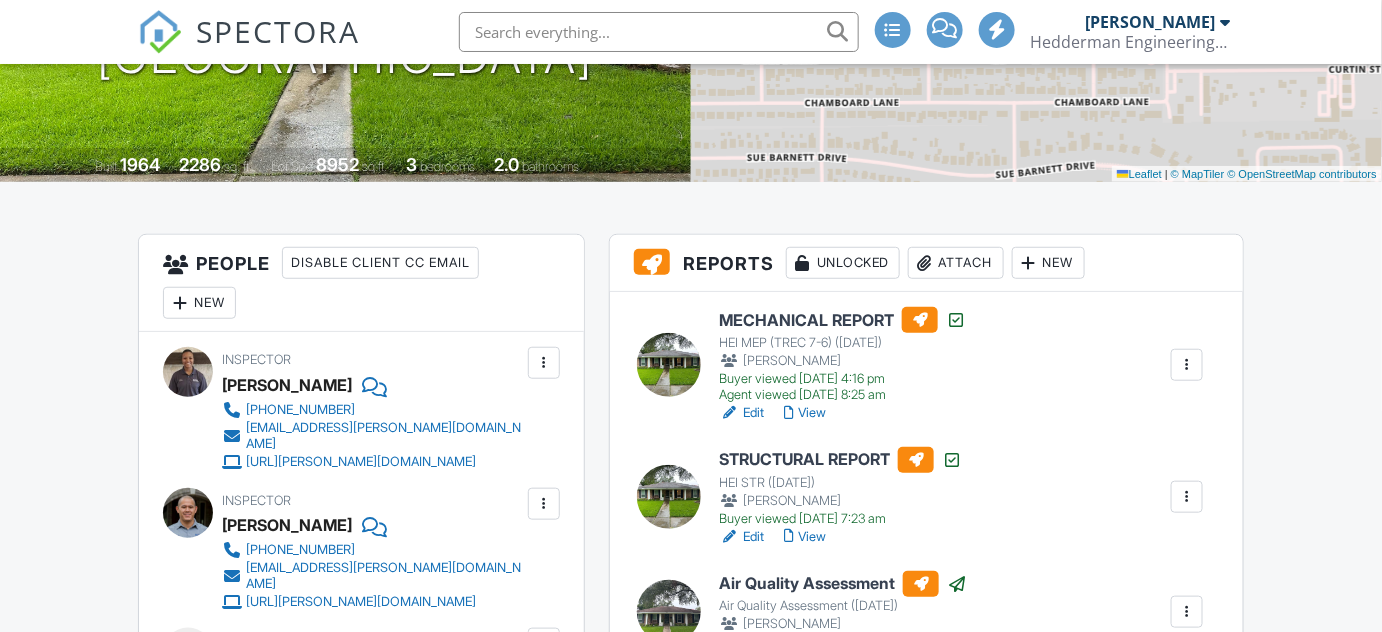 scroll, scrollTop: 454, scrollLeft: 0, axis: vertical 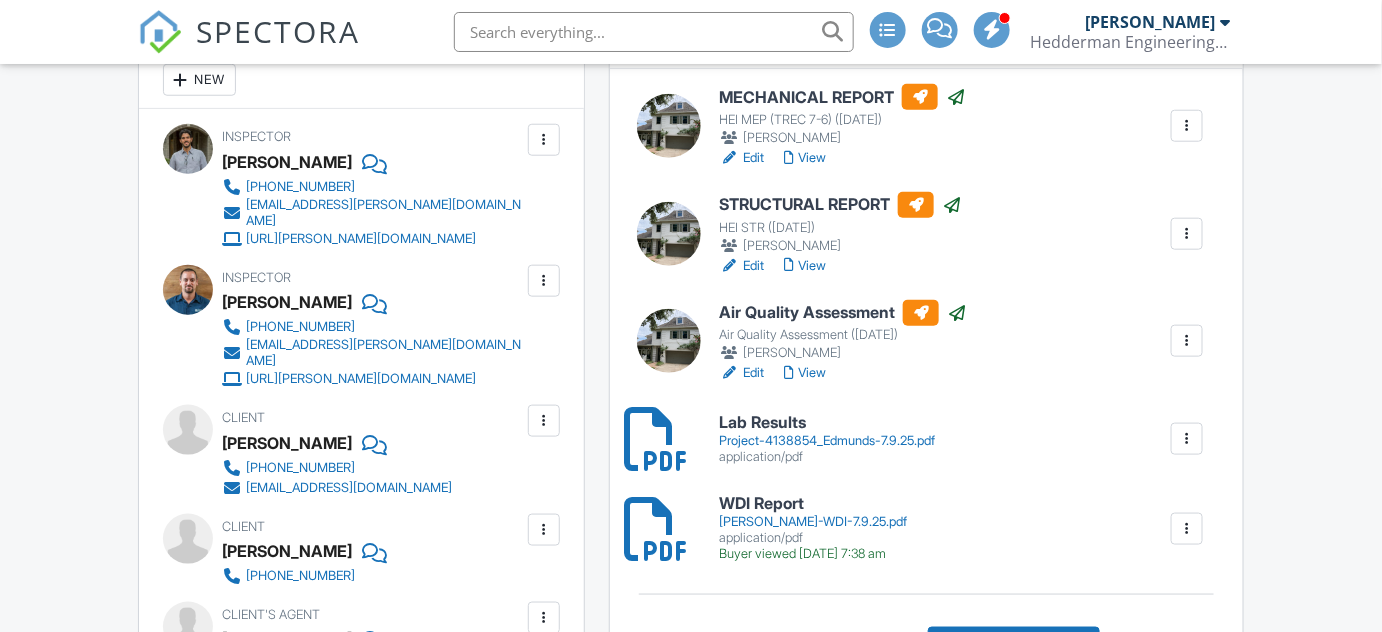 click on "Project-4138854_Edmunds-7.9.25.pdf" at bounding box center [827, 441] 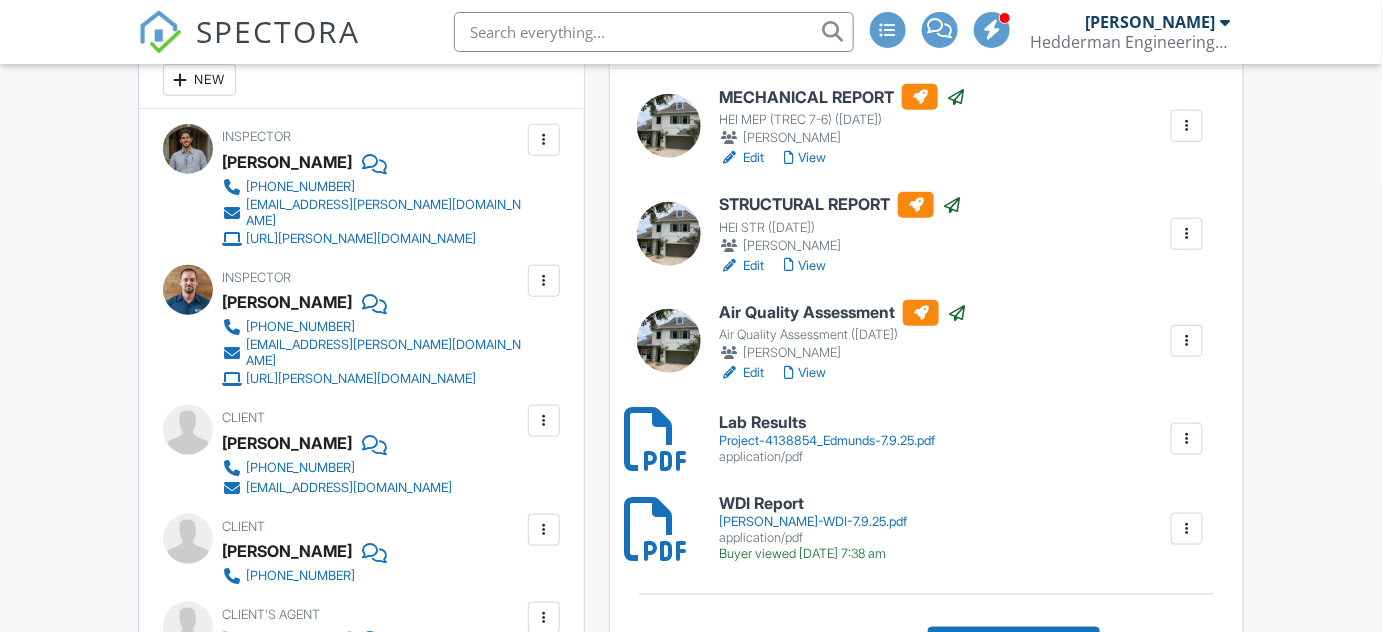 click on "View" at bounding box center (805, 373) 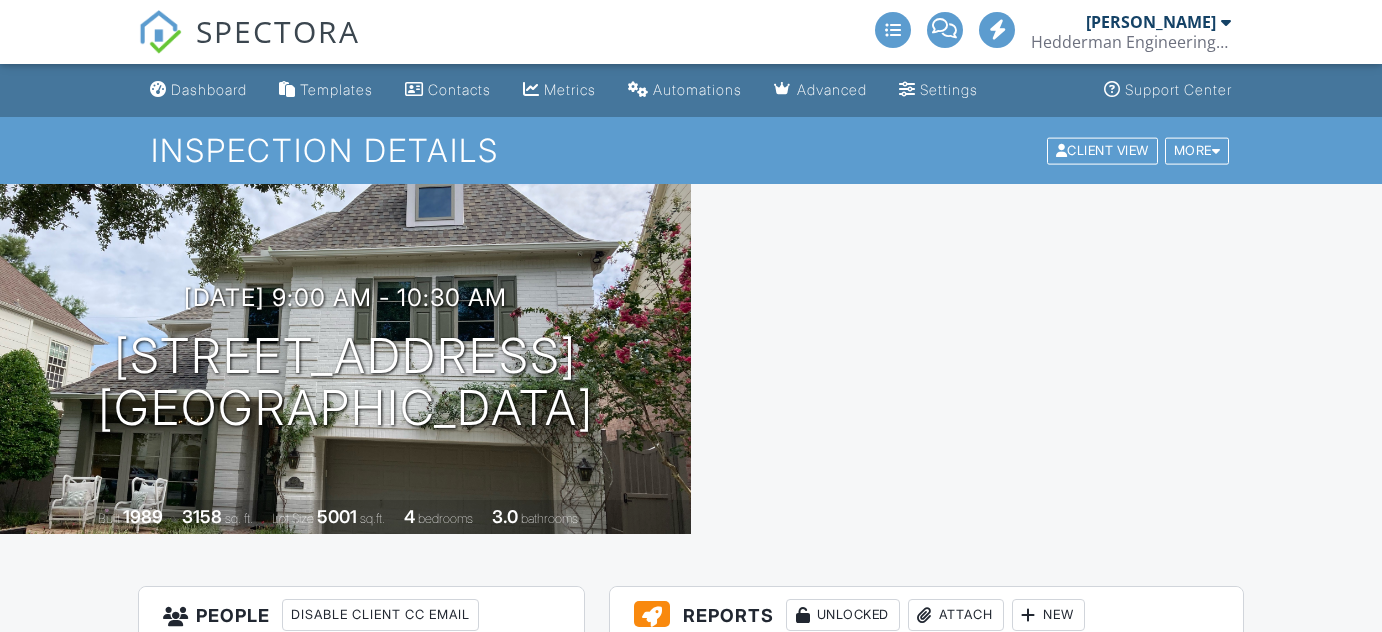 scroll, scrollTop: 0, scrollLeft: 0, axis: both 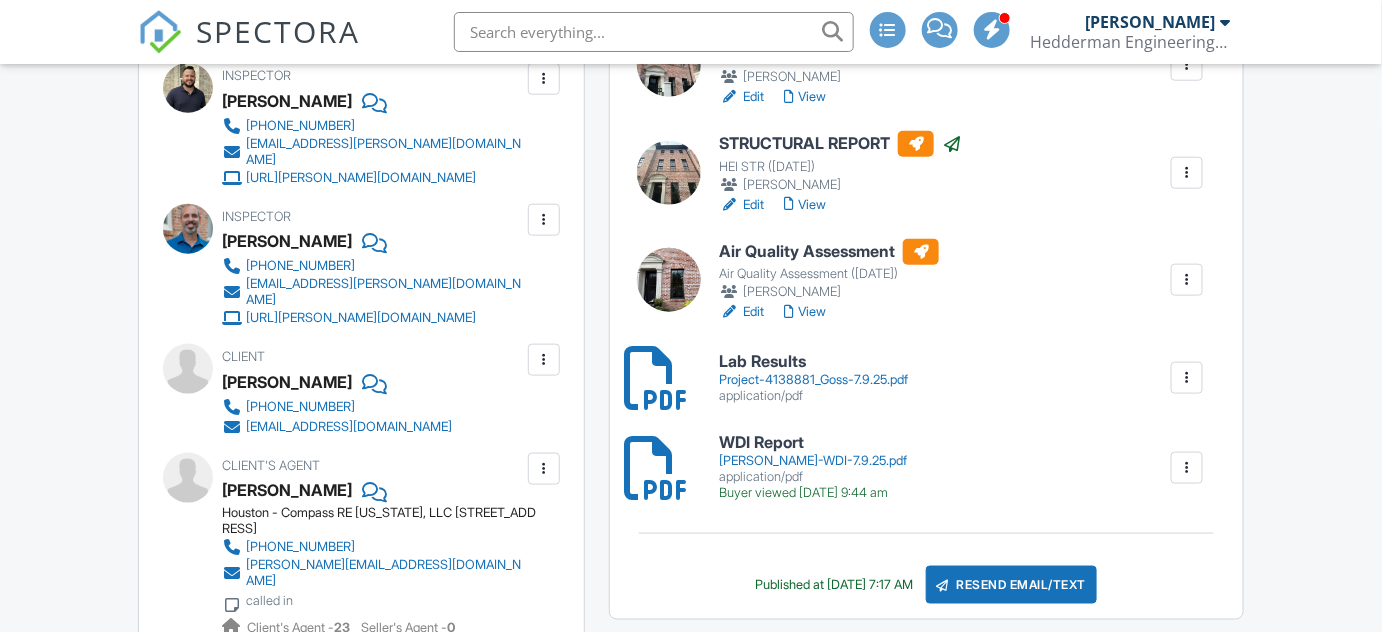 click on "Project-4138881_Goss-7.9.25.pdf" at bounding box center (813, 380) 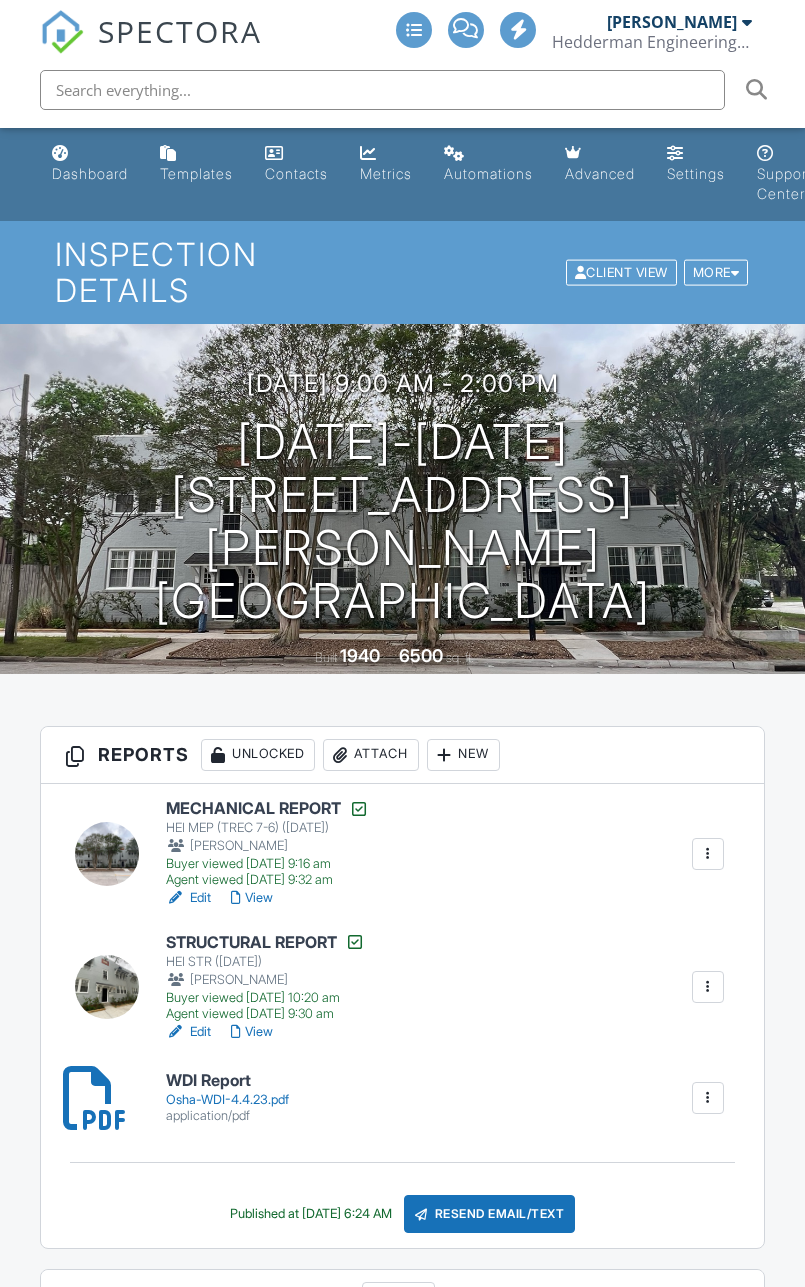 scroll, scrollTop: 0, scrollLeft: 0, axis: both 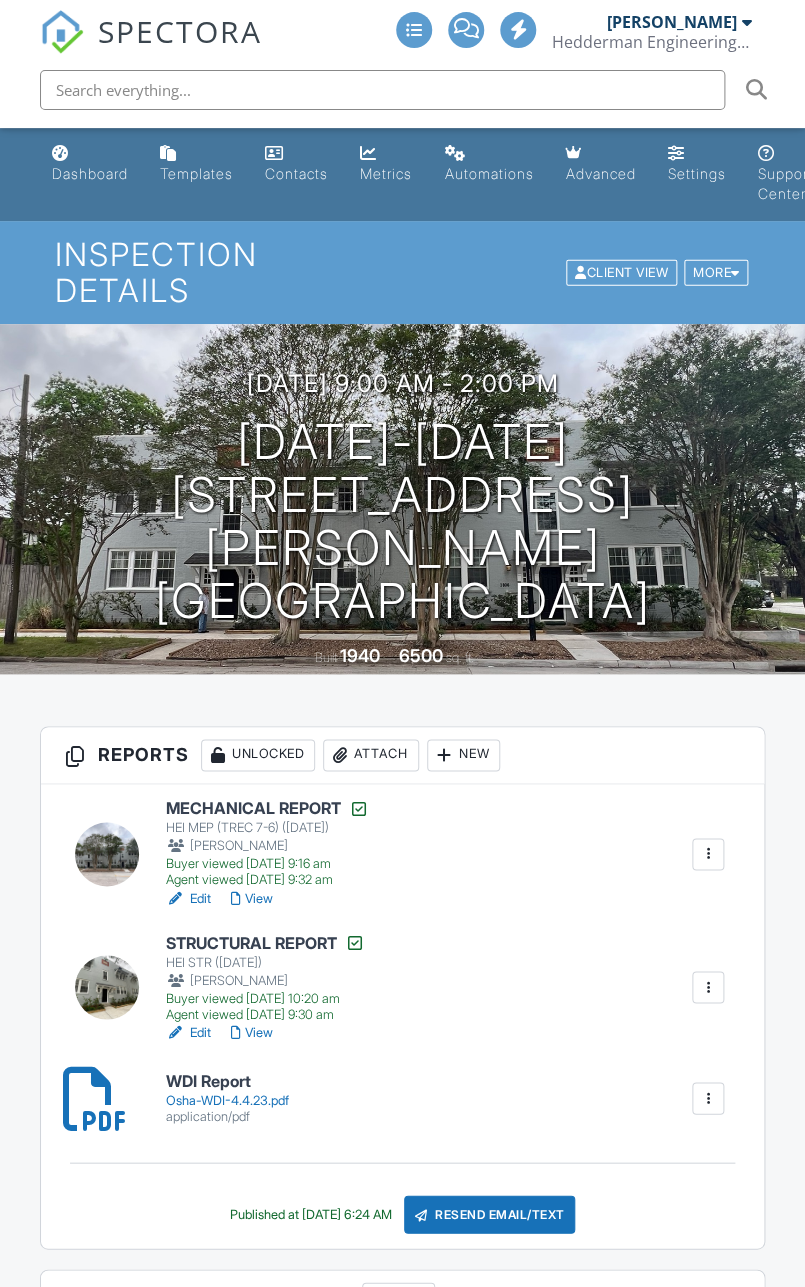 click on "View" at bounding box center (252, 1032) 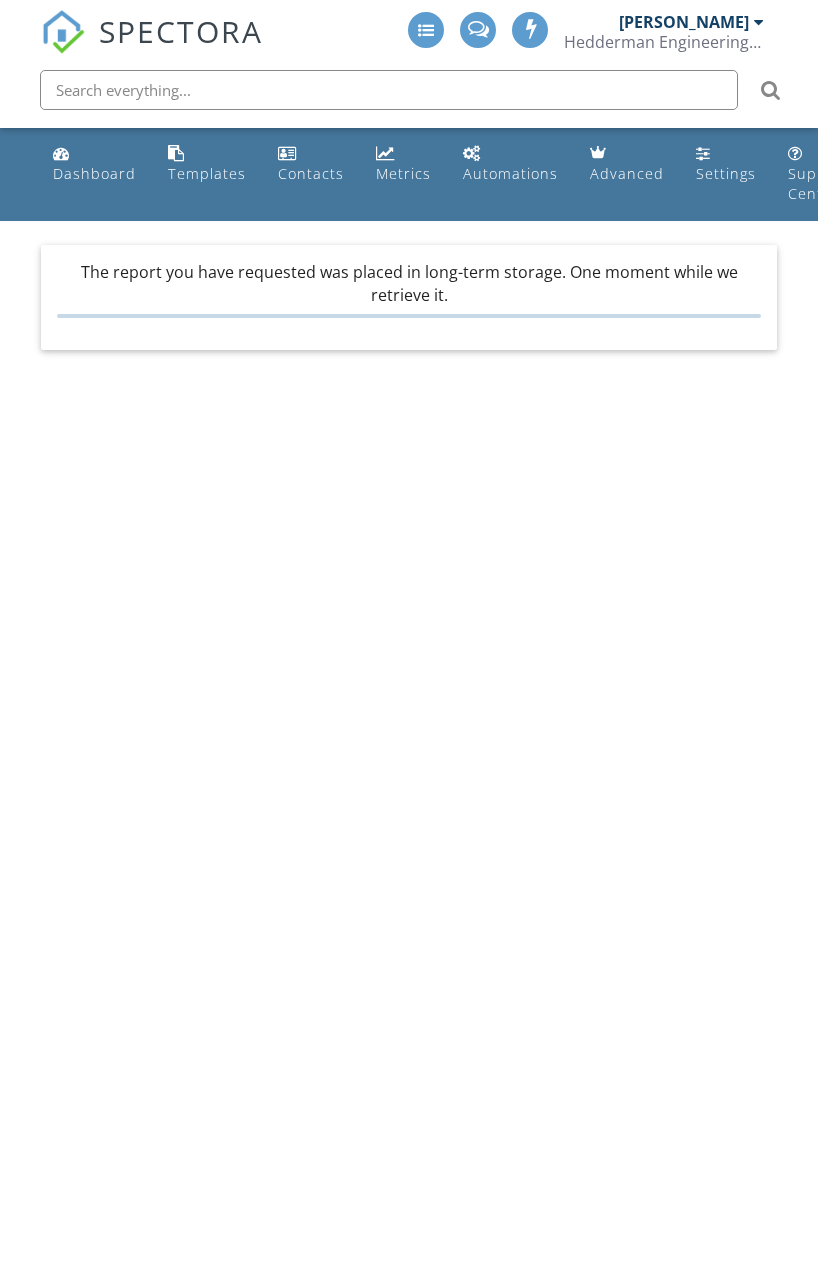 scroll, scrollTop: 0, scrollLeft: 0, axis: both 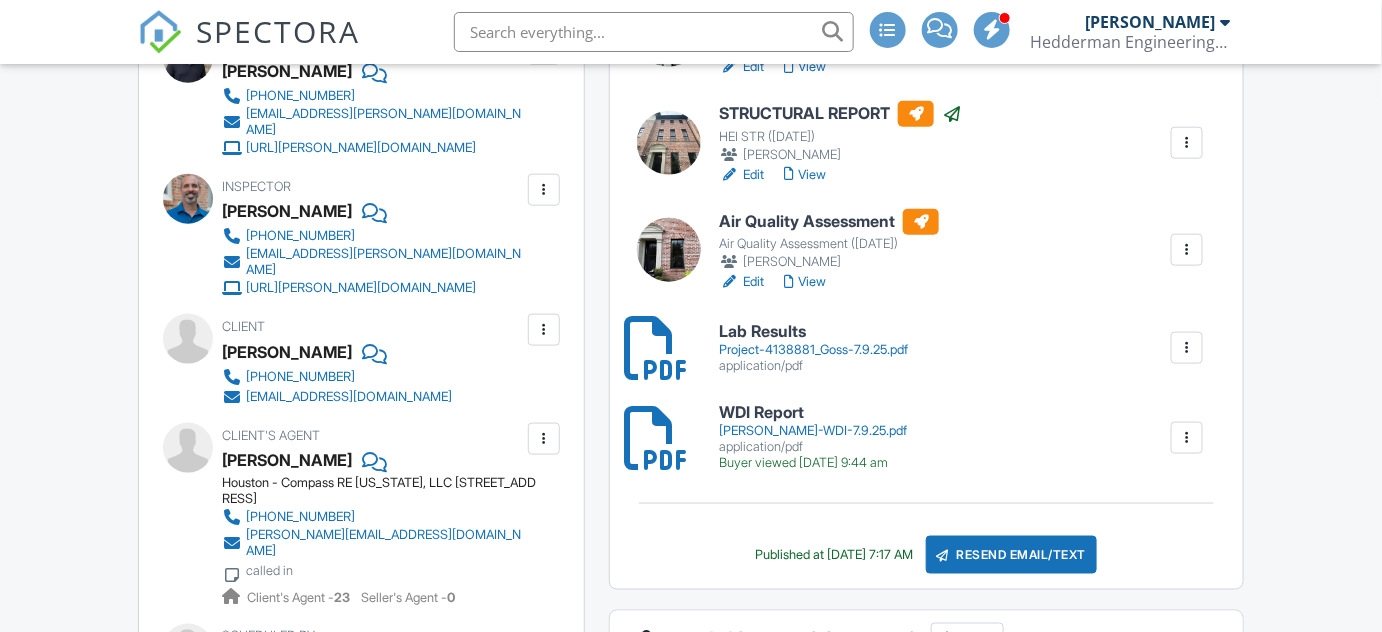 click on "View" at bounding box center (805, 282) 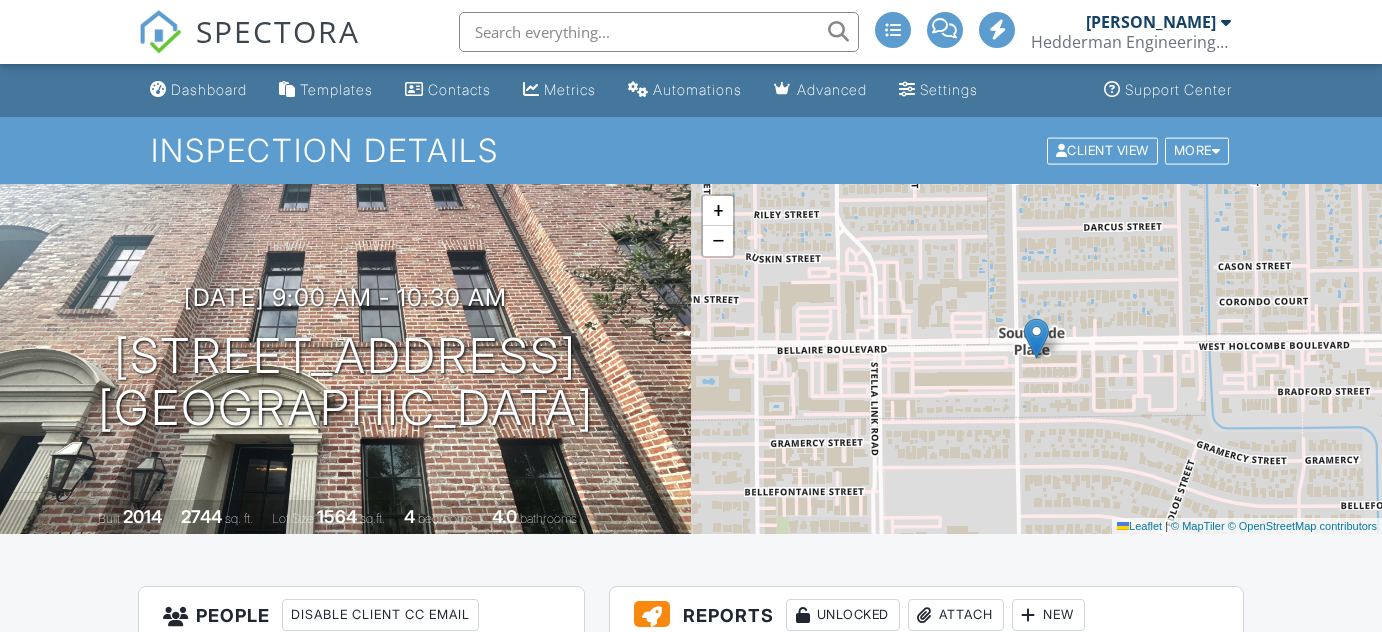 scroll, scrollTop: 424, scrollLeft: 0, axis: vertical 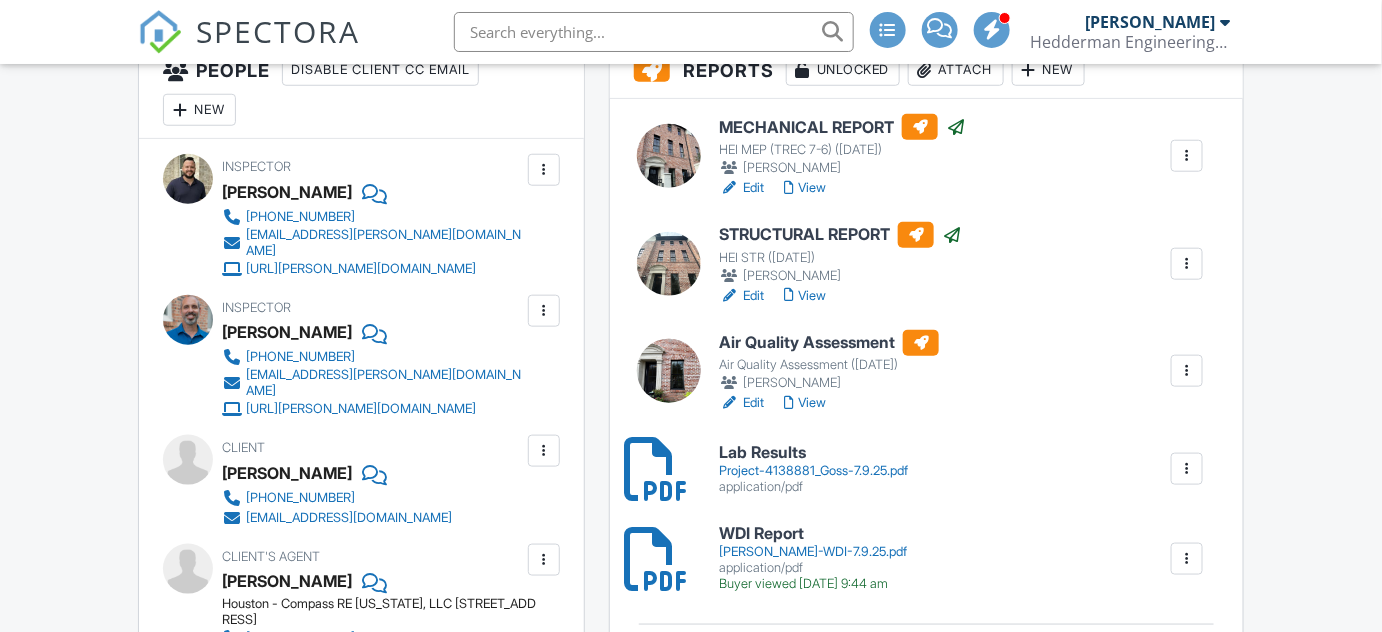 click at bounding box center (1187, 371) 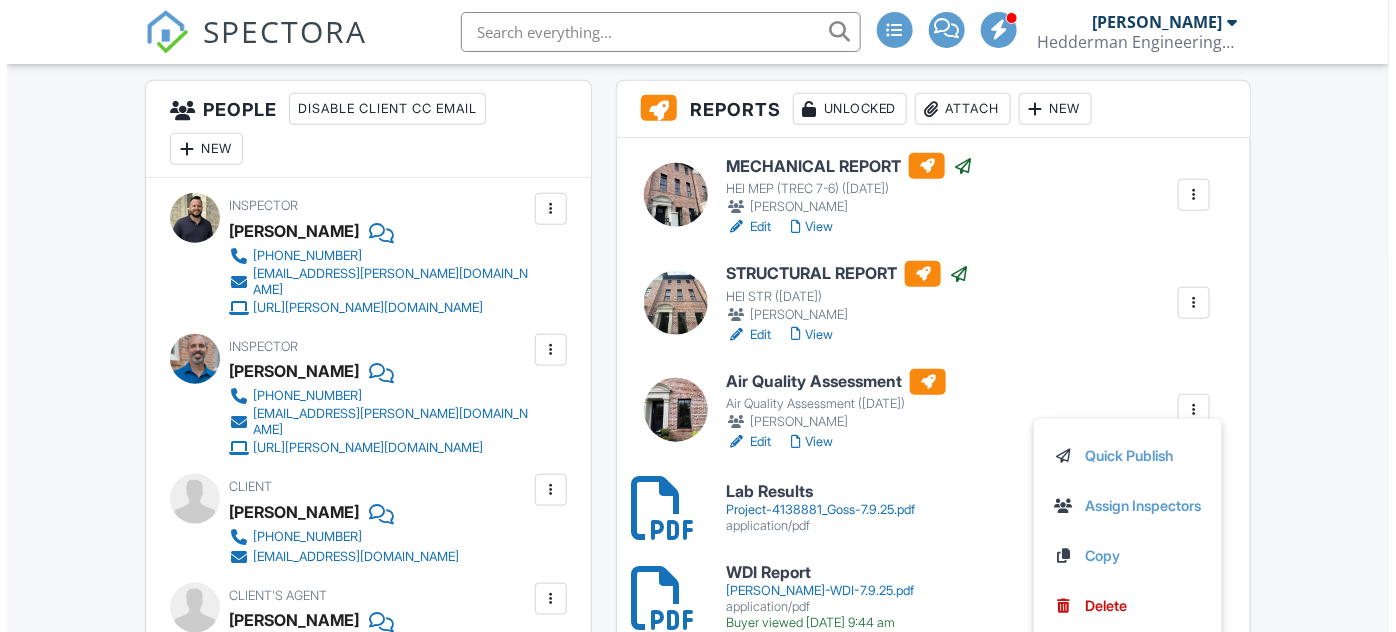 scroll, scrollTop: 515, scrollLeft: 0, axis: vertical 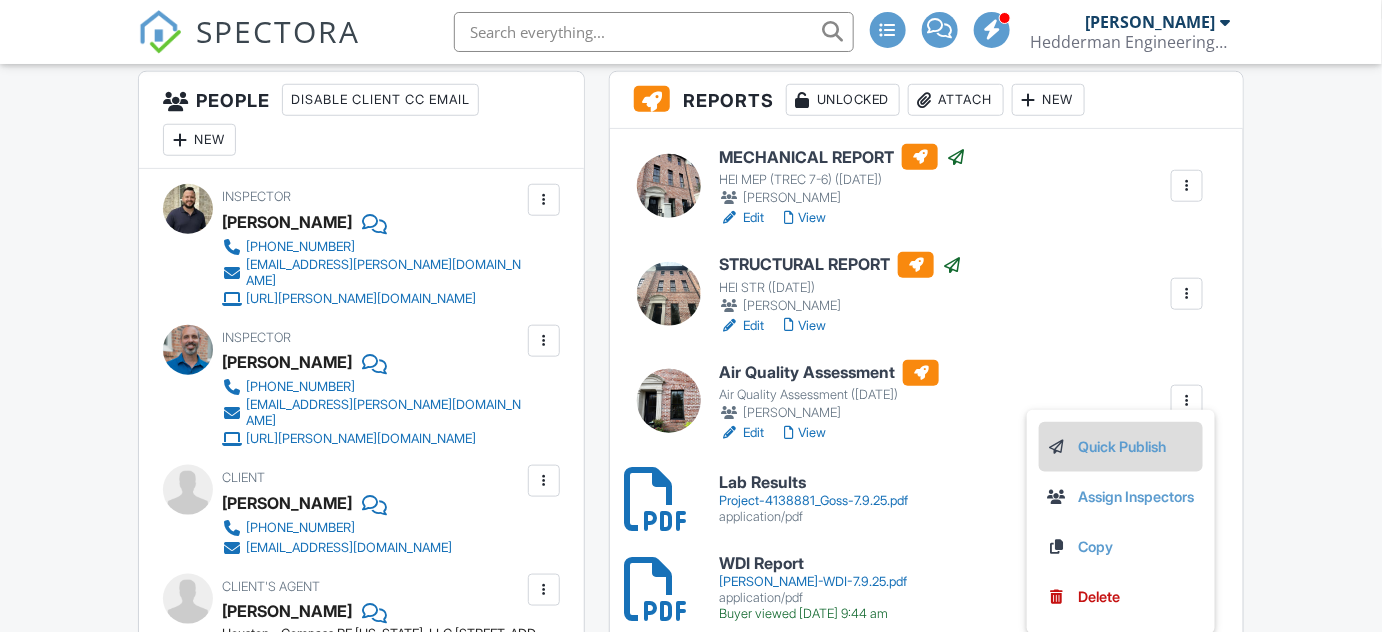 click on "Quick Publish" at bounding box center (1121, 447) 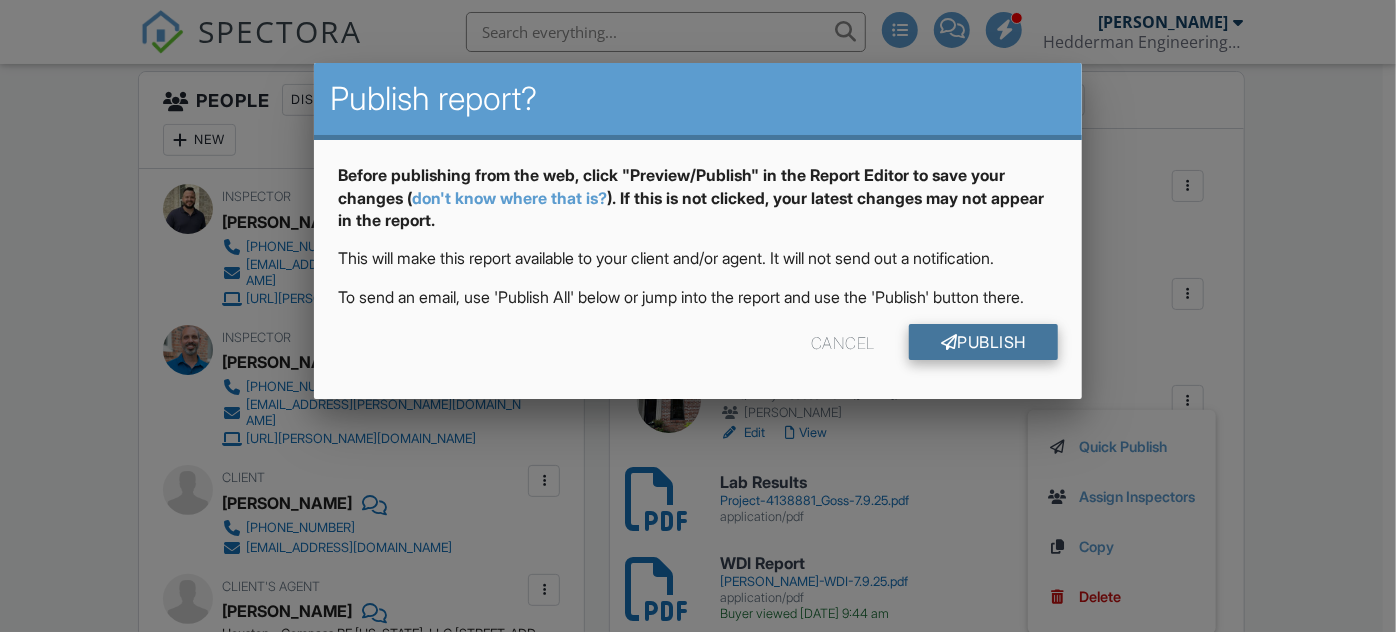 click on "Publish" at bounding box center (983, 342) 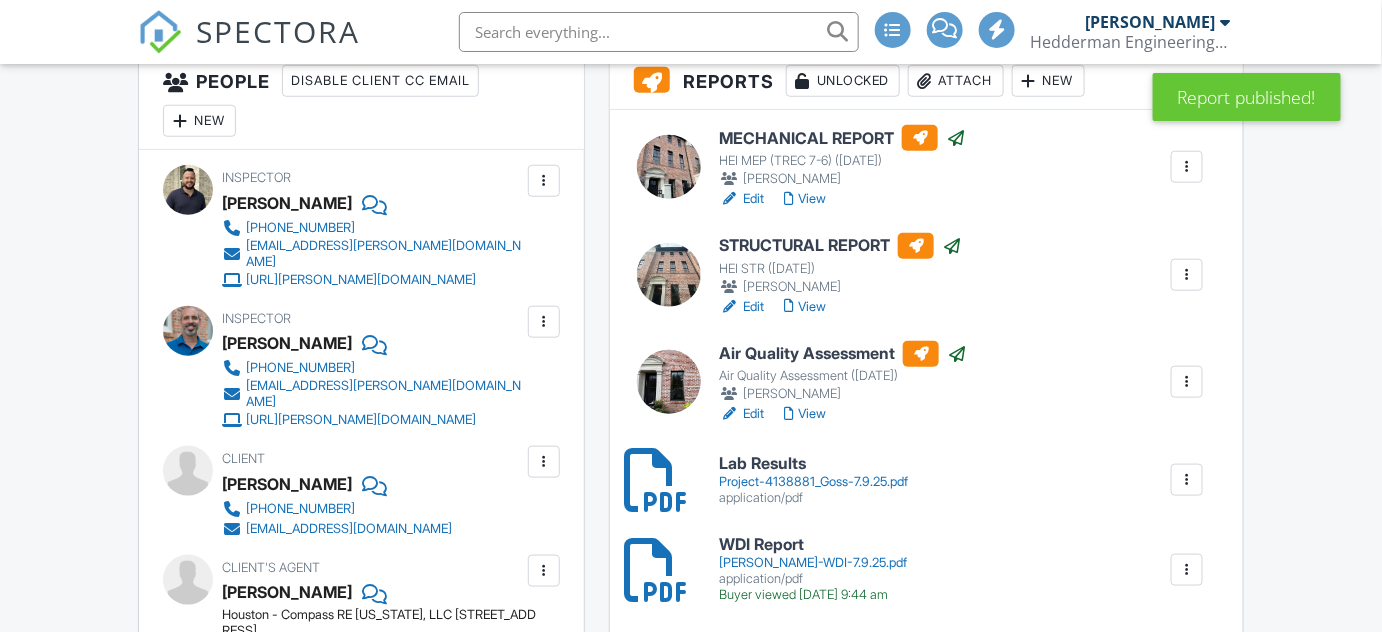 scroll, scrollTop: 878, scrollLeft: 0, axis: vertical 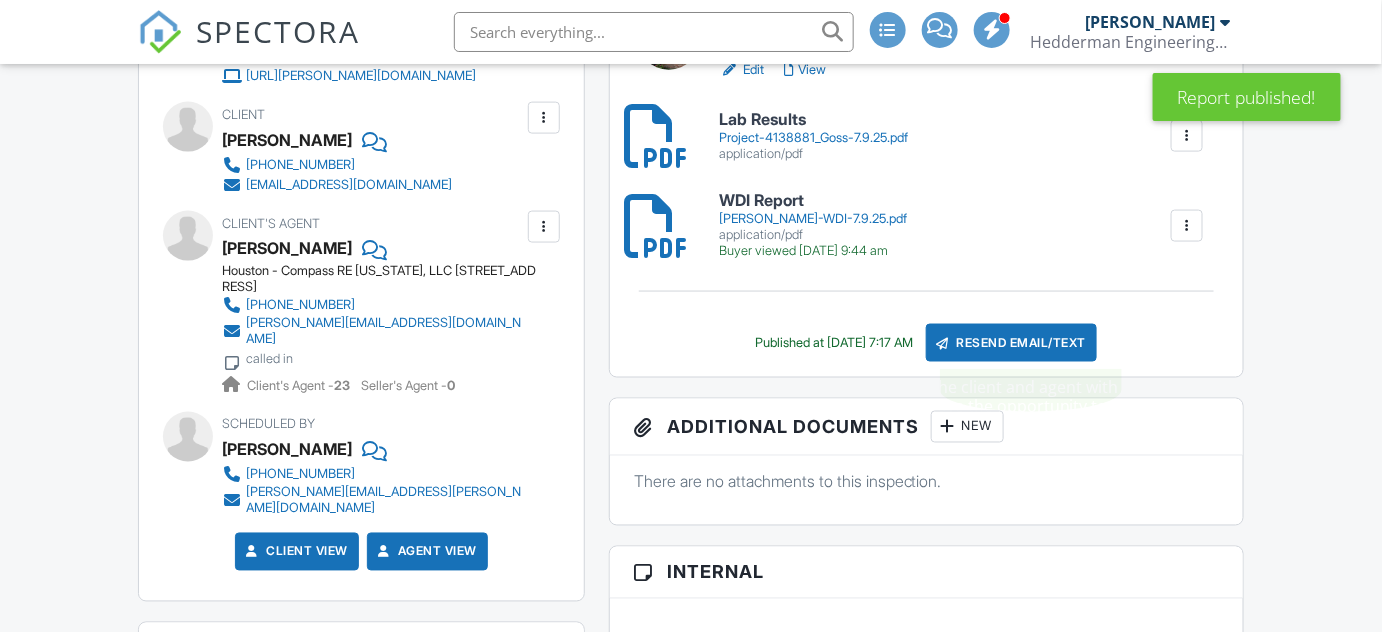 click on "Resend Email/Text" at bounding box center [1012, 343] 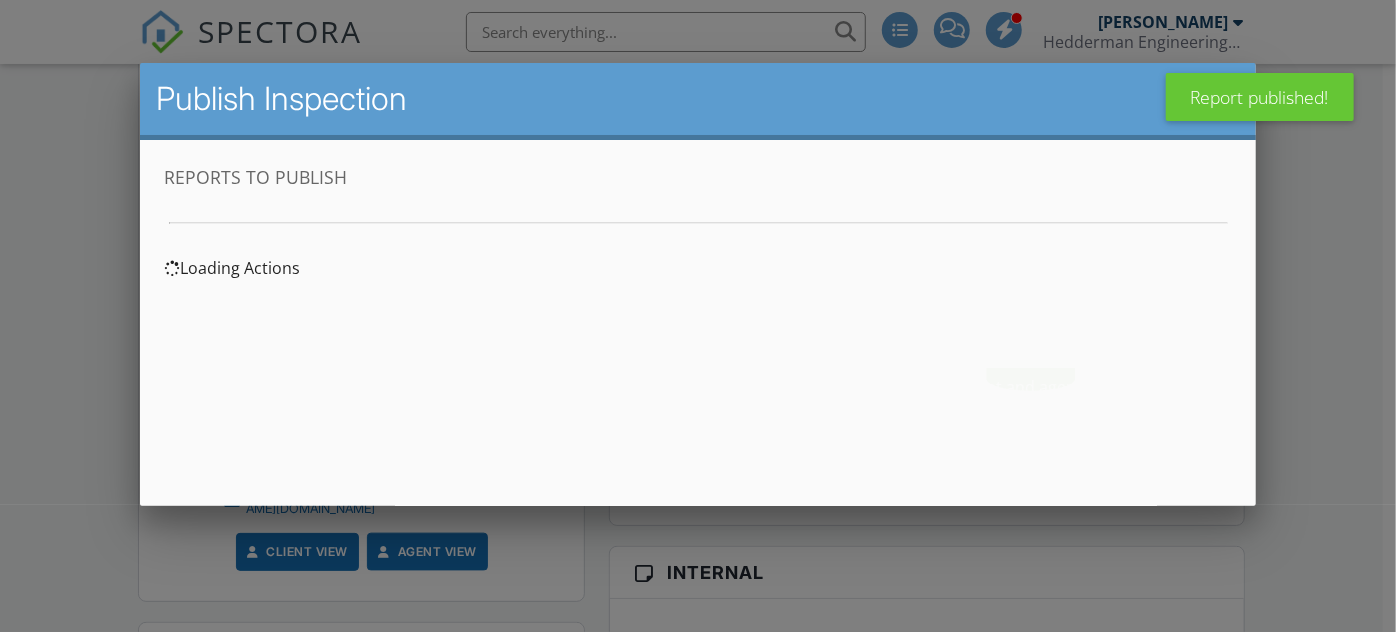 scroll, scrollTop: 0, scrollLeft: 0, axis: both 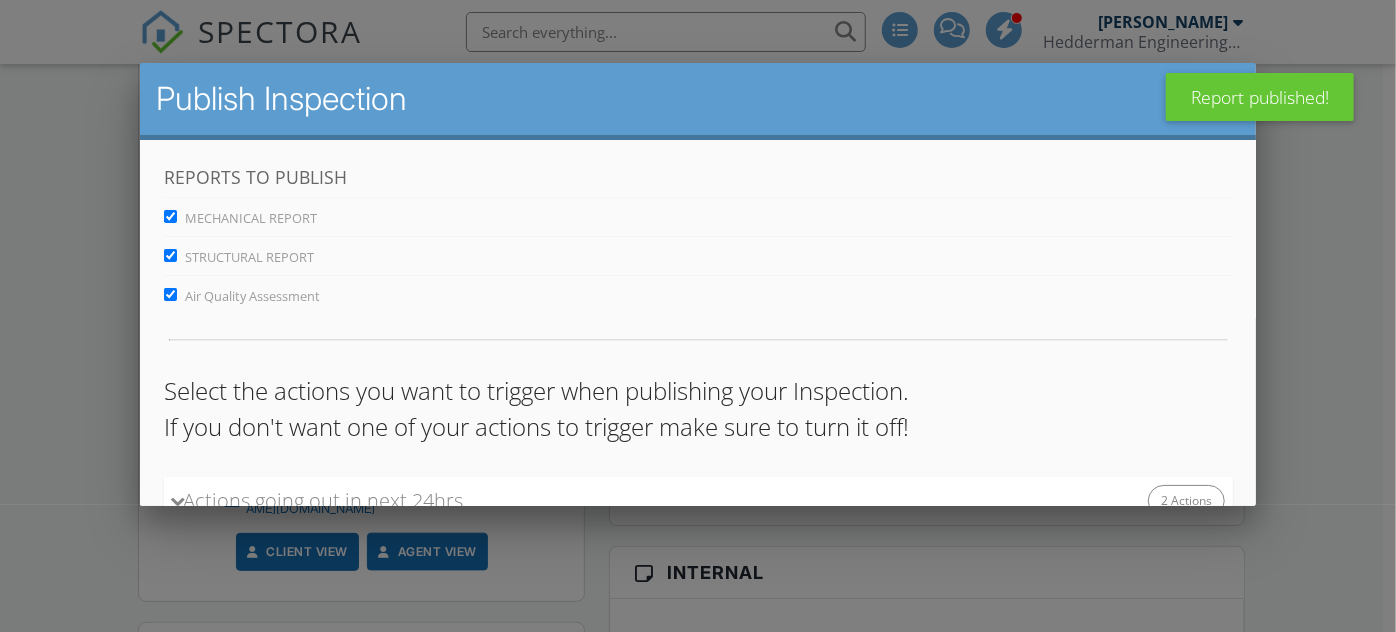 click on "STRUCTURAL REPORT" at bounding box center [169, 255] 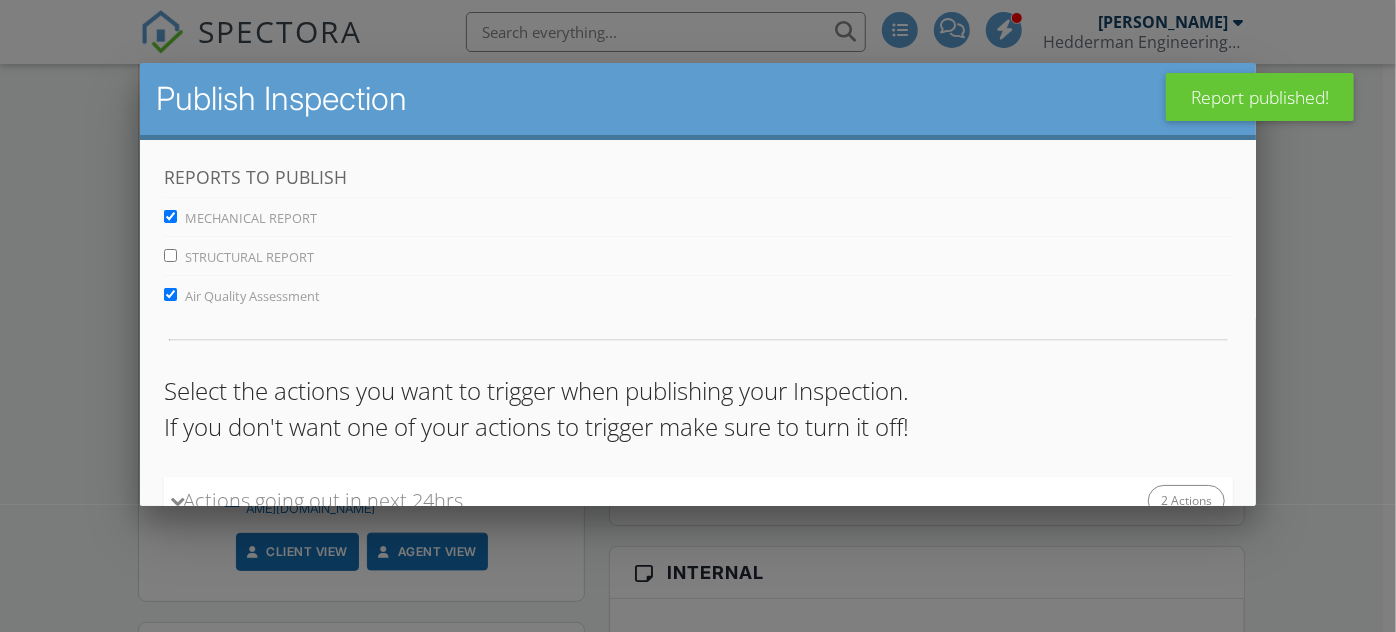 click on "MECHANICAL REPORT" at bounding box center (169, 216) 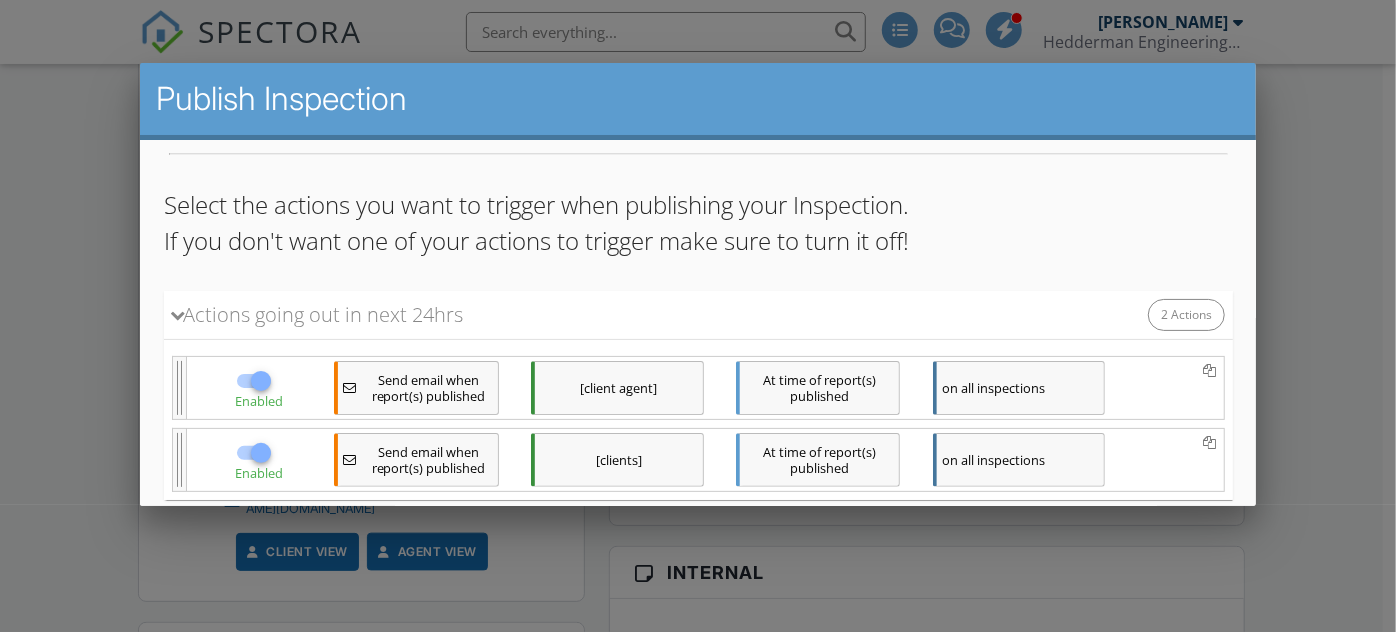 scroll, scrollTop: 288, scrollLeft: 0, axis: vertical 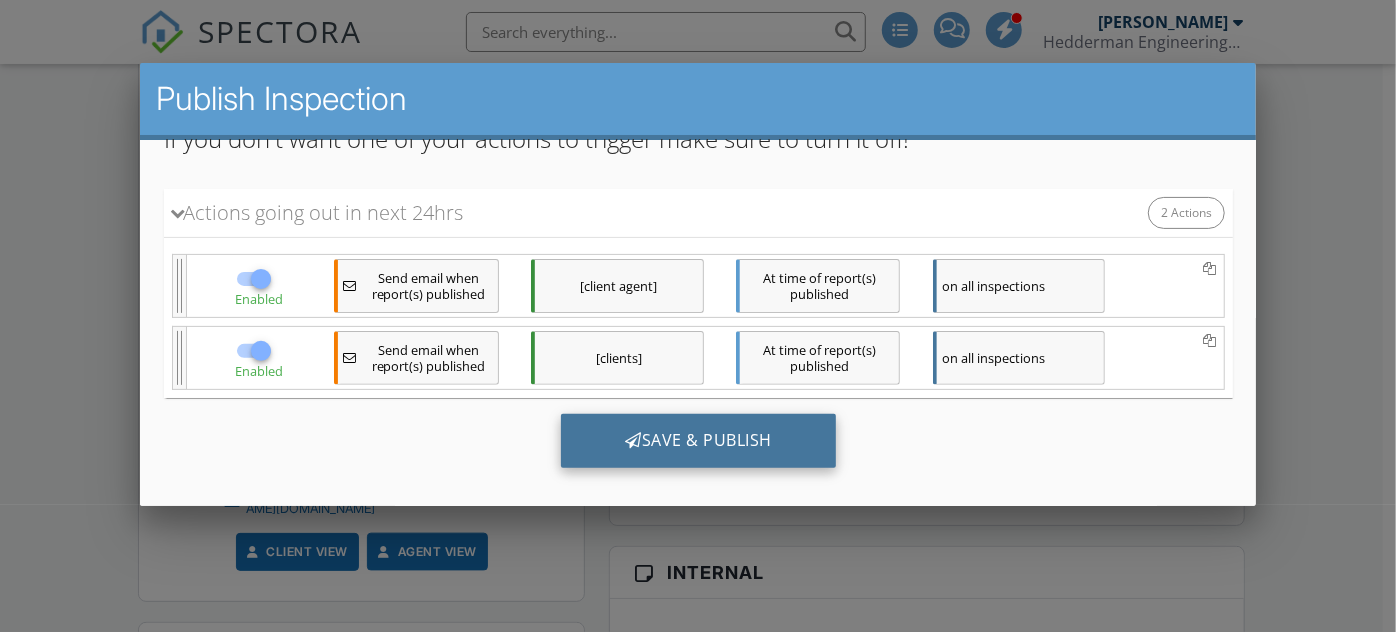 click on "Save & Publish" at bounding box center (697, 441) 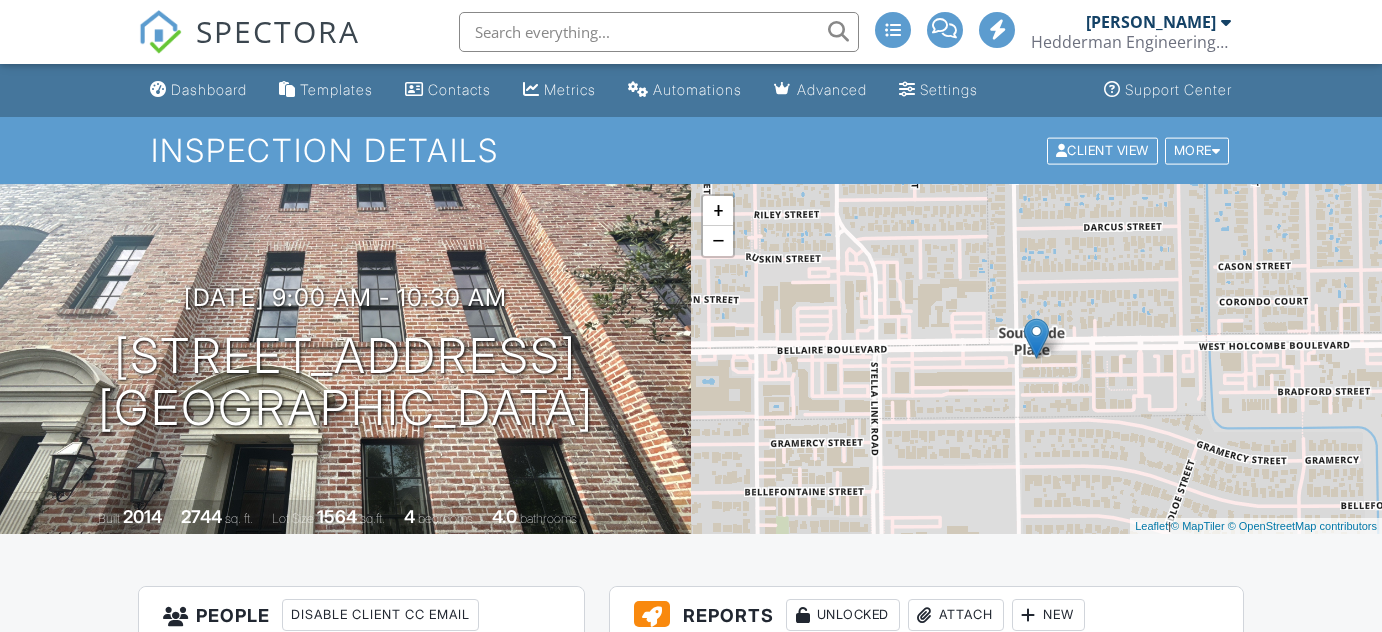 scroll, scrollTop: 0, scrollLeft: 0, axis: both 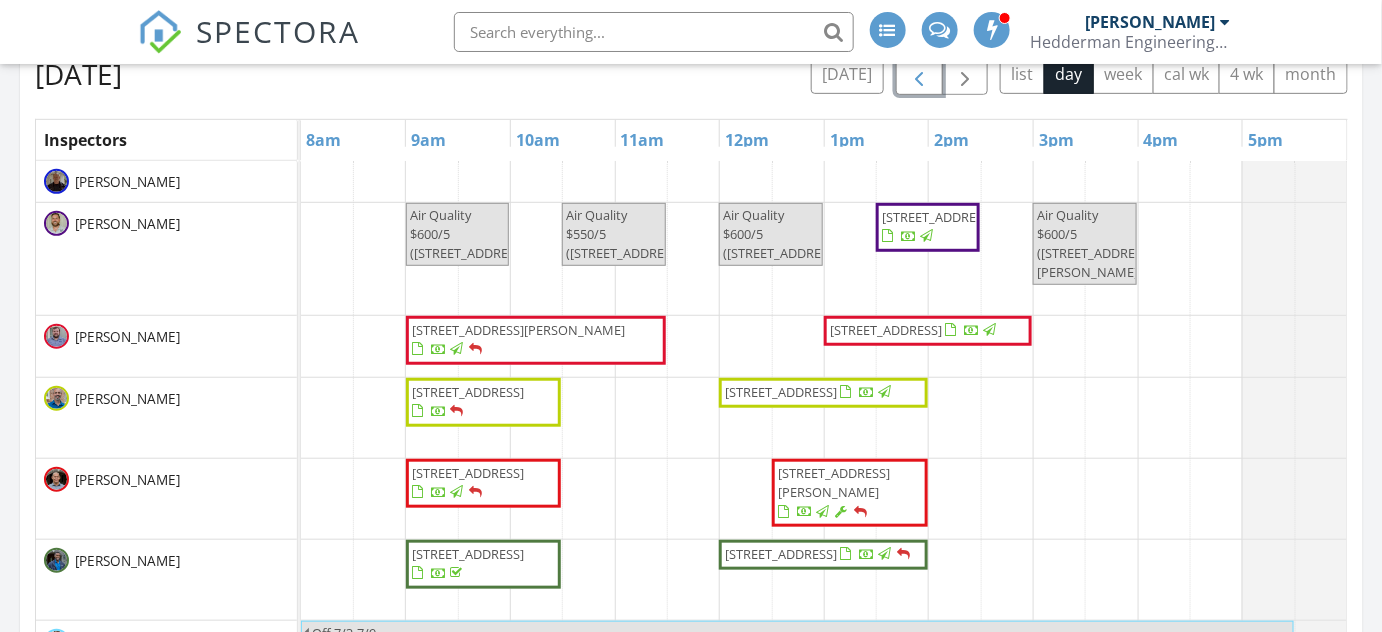 click at bounding box center (919, 75) 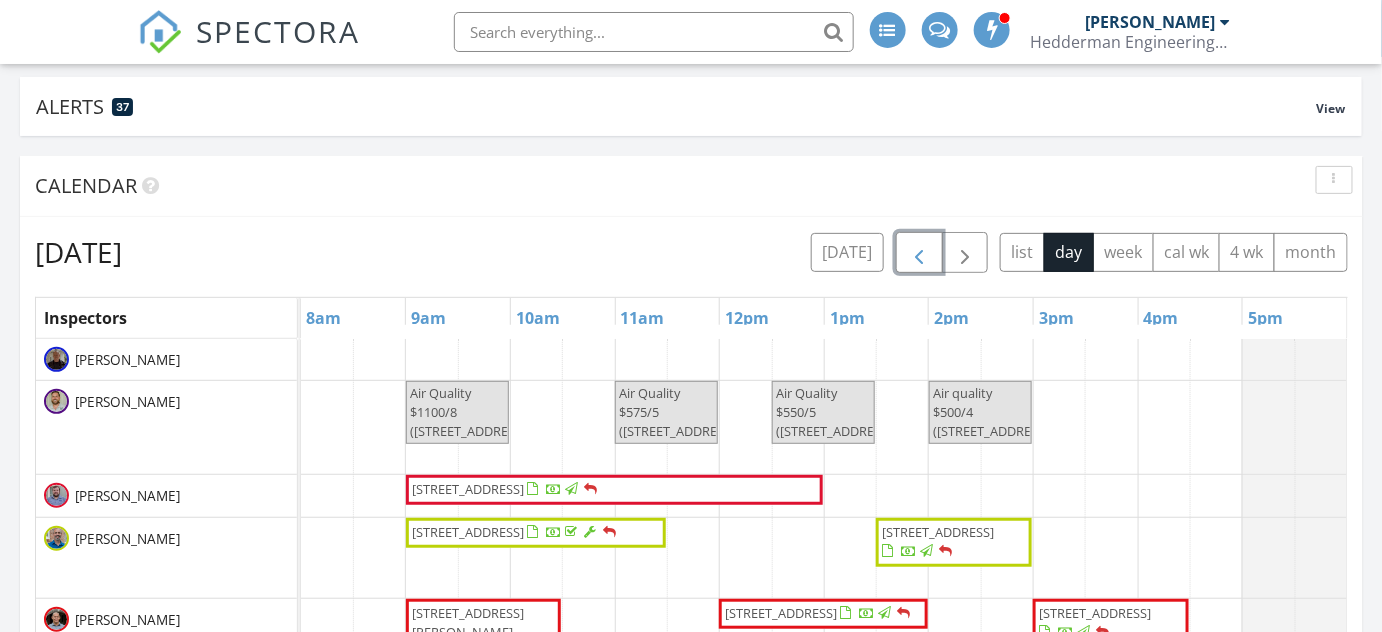 scroll, scrollTop: 121, scrollLeft: 0, axis: vertical 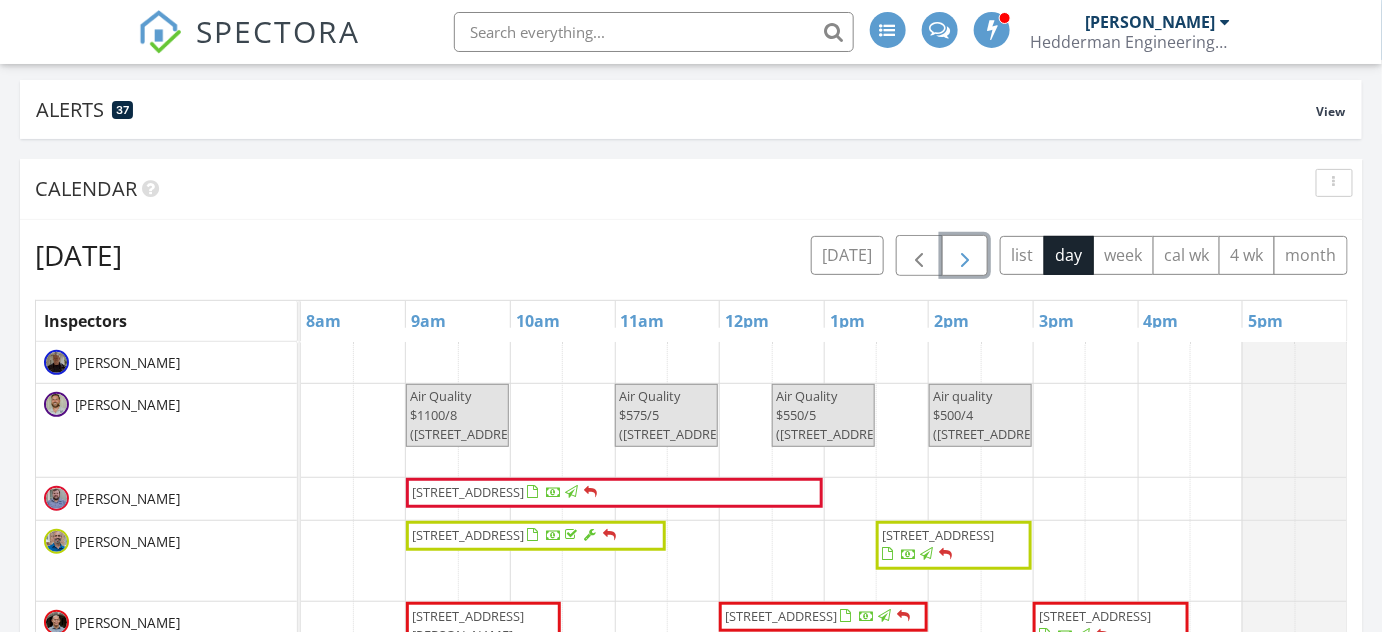 click at bounding box center (965, 256) 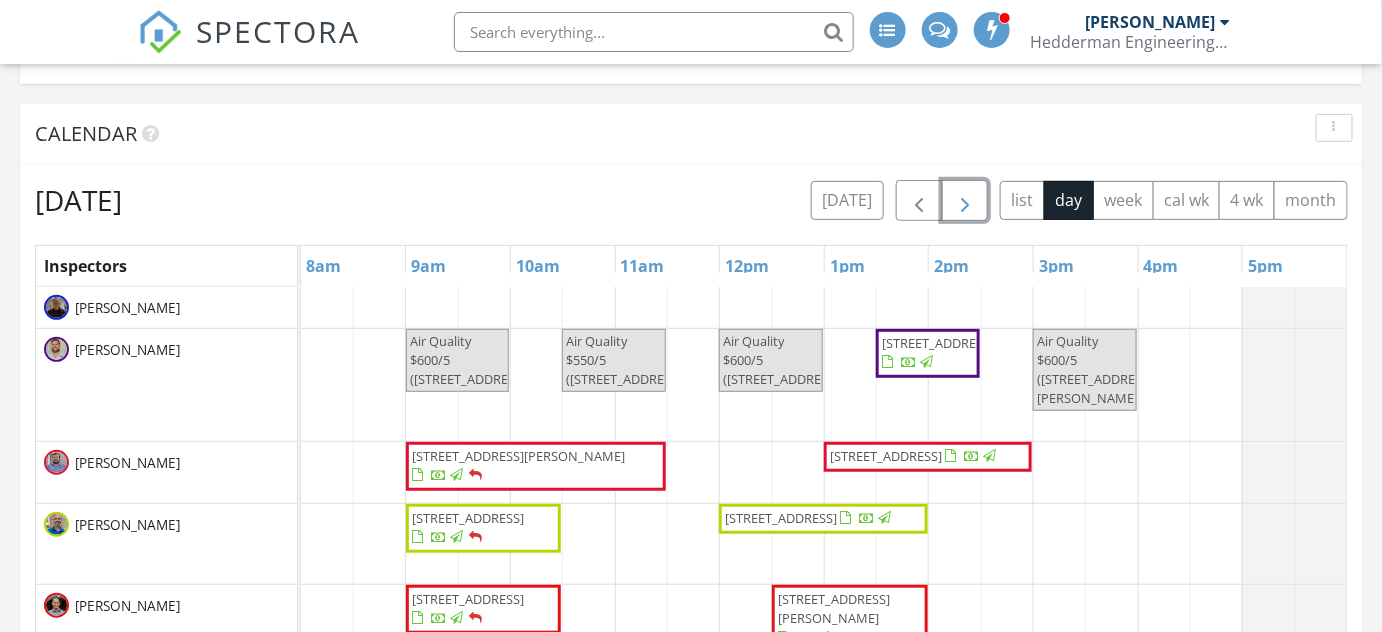 scroll, scrollTop: 181, scrollLeft: 0, axis: vertical 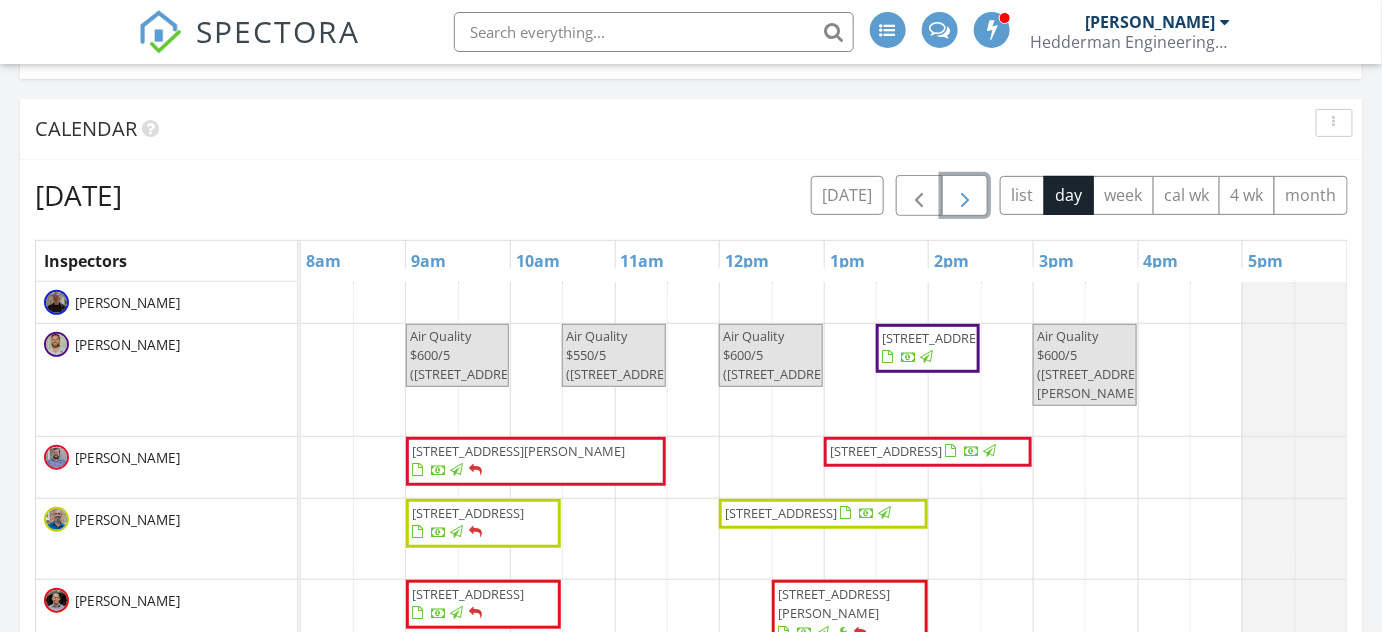 click at bounding box center (965, 196) 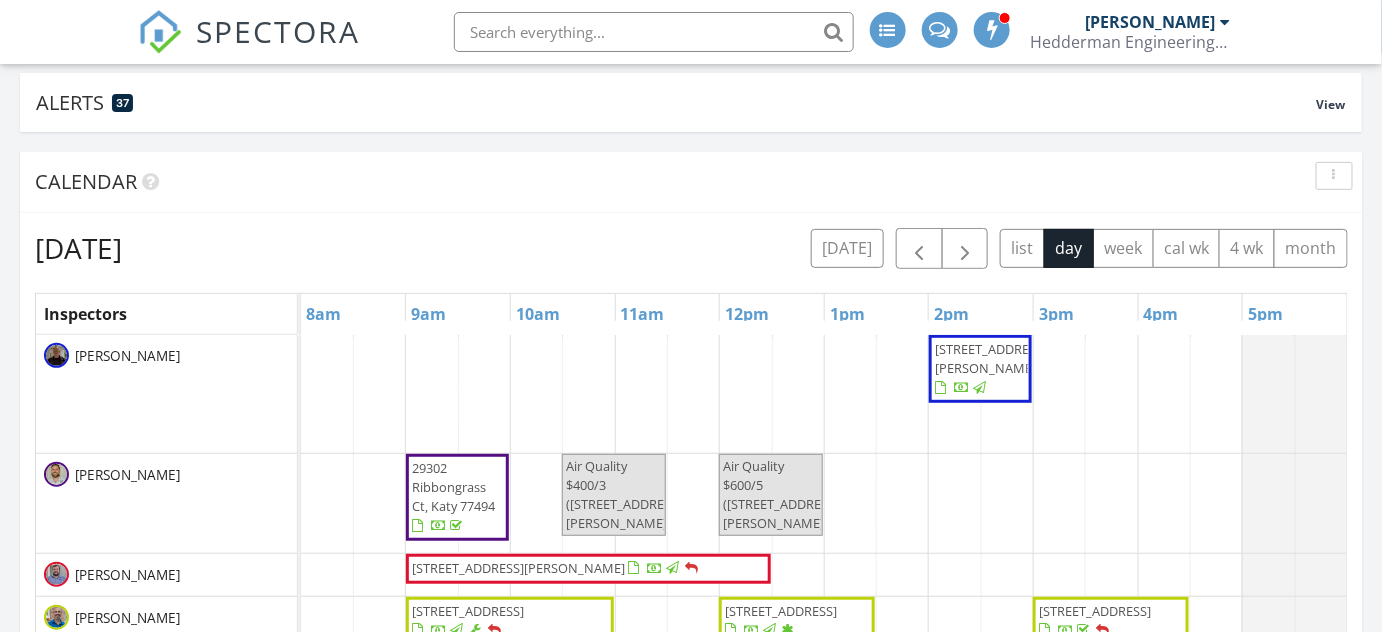 scroll, scrollTop: 0, scrollLeft: 0, axis: both 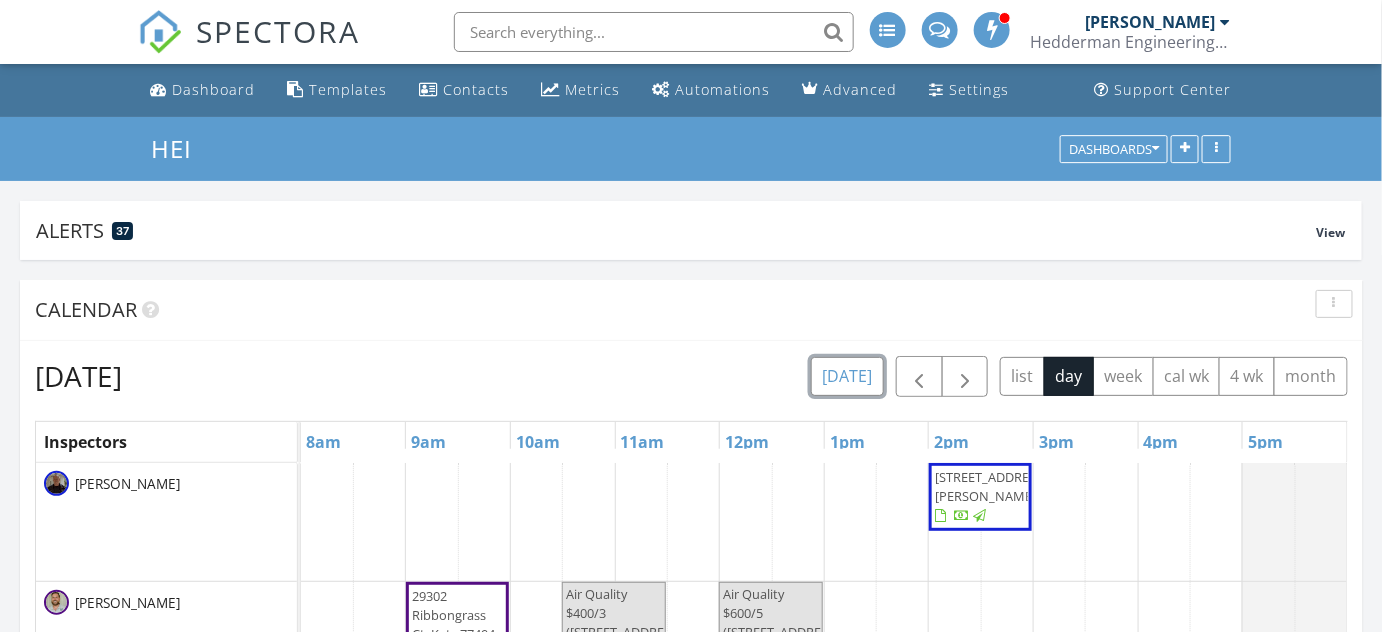 click on "today" at bounding box center [847, 376] 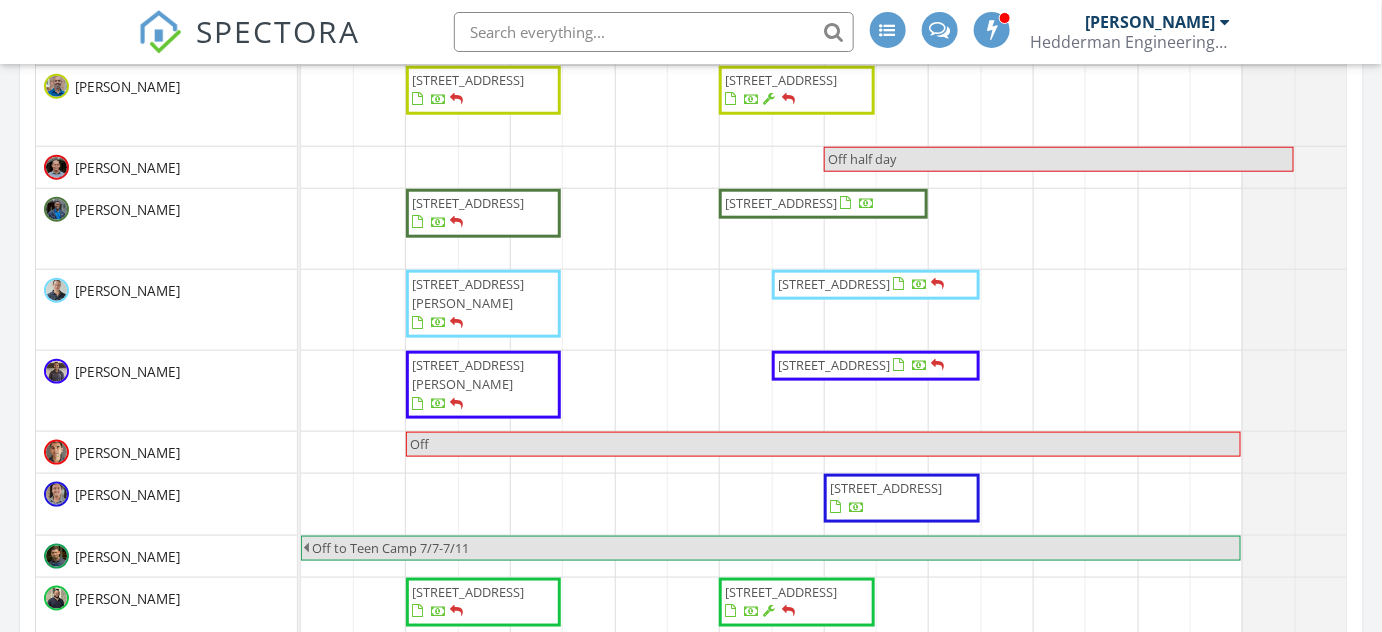 scroll, scrollTop: 575, scrollLeft: 0, axis: vertical 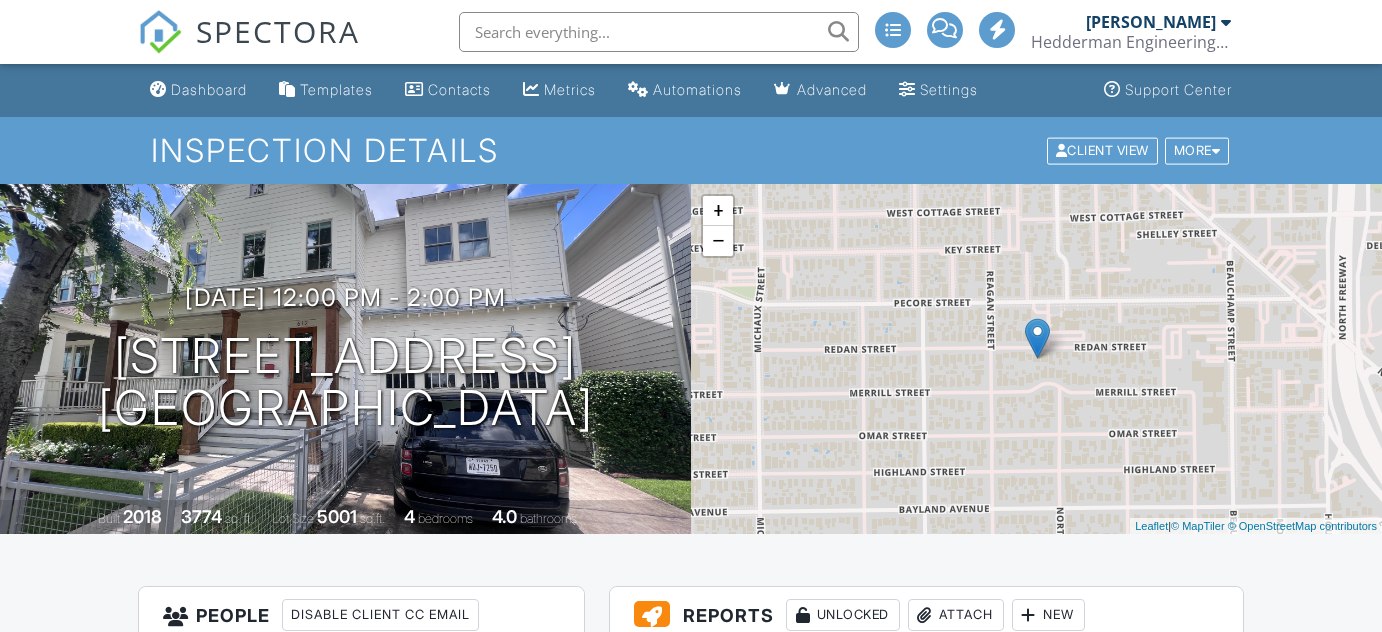 click on "Project-4139521_Arnold-7.9.25.pdf" at bounding box center (817, 1032) 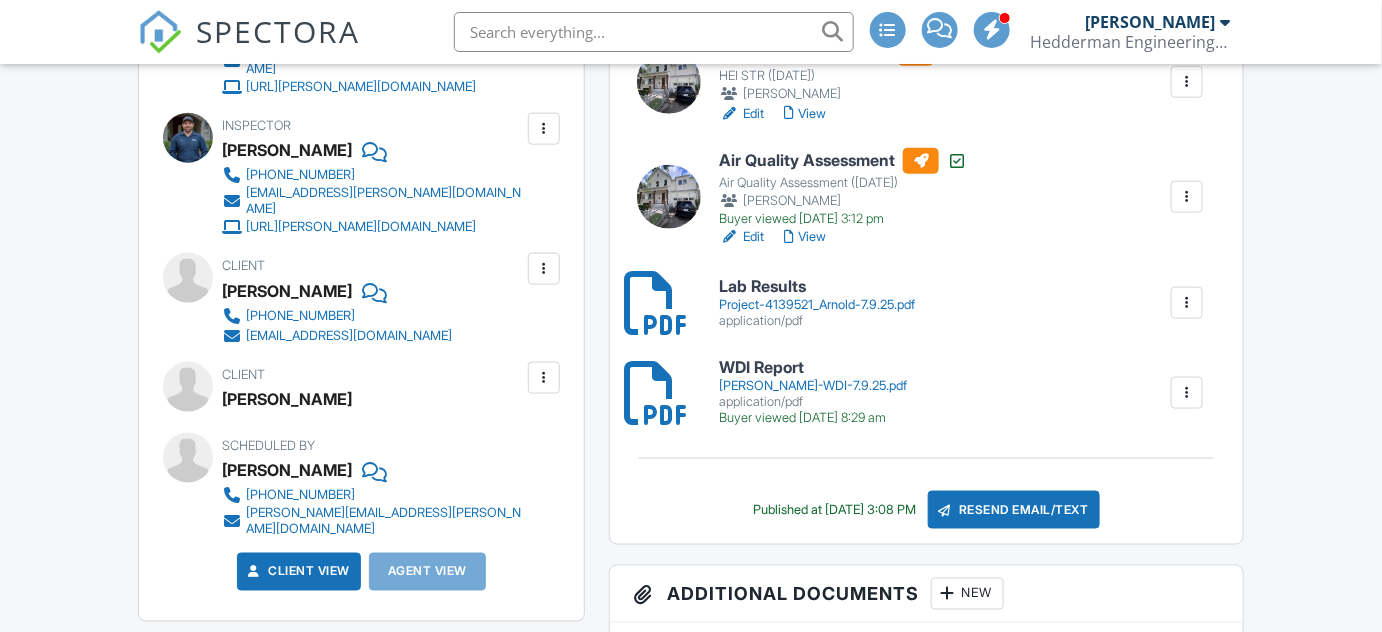 scroll, scrollTop: 727, scrollLeft: 0, axis: vertical 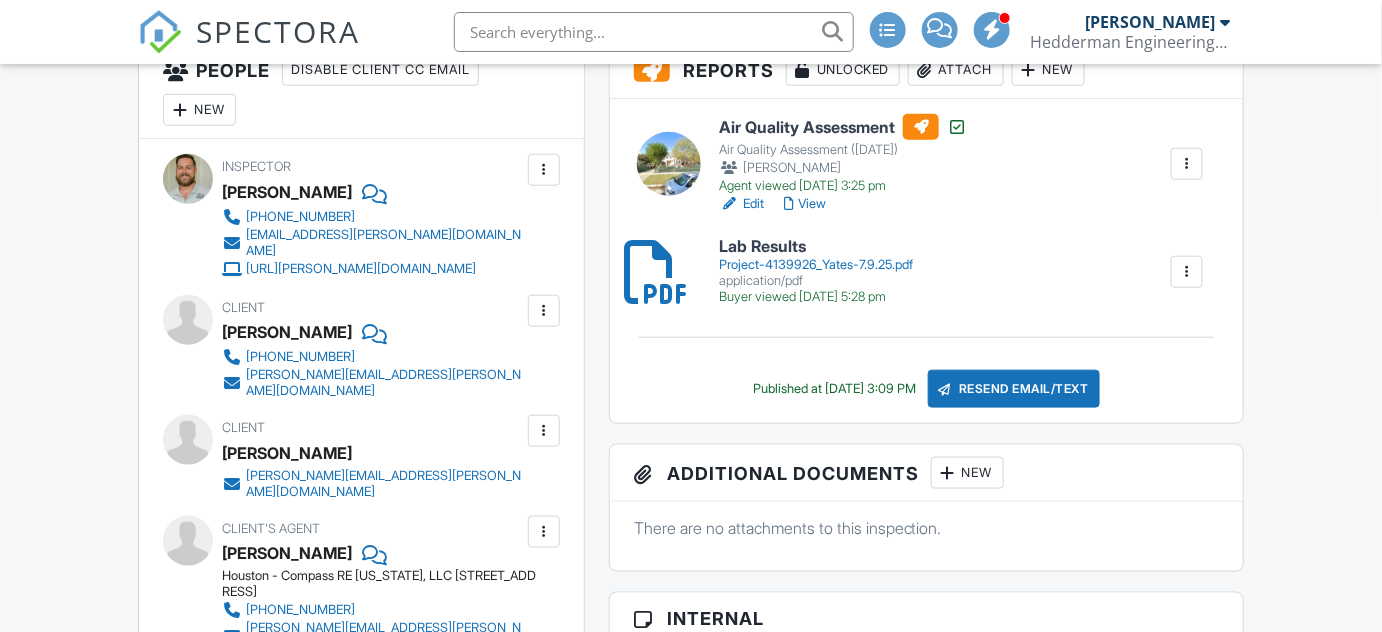 click on "View" at bounding box center (805, 204) 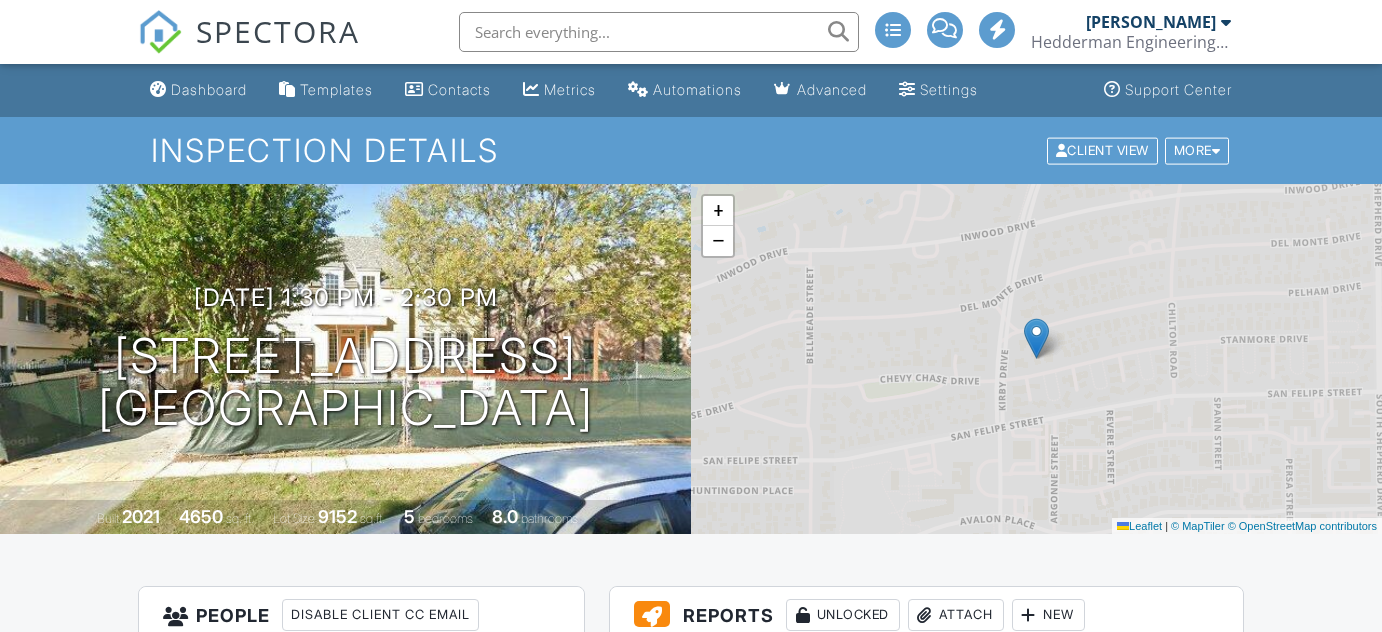 scroll, scrollTop: 333, scrollLeft: 0, axis: vertical 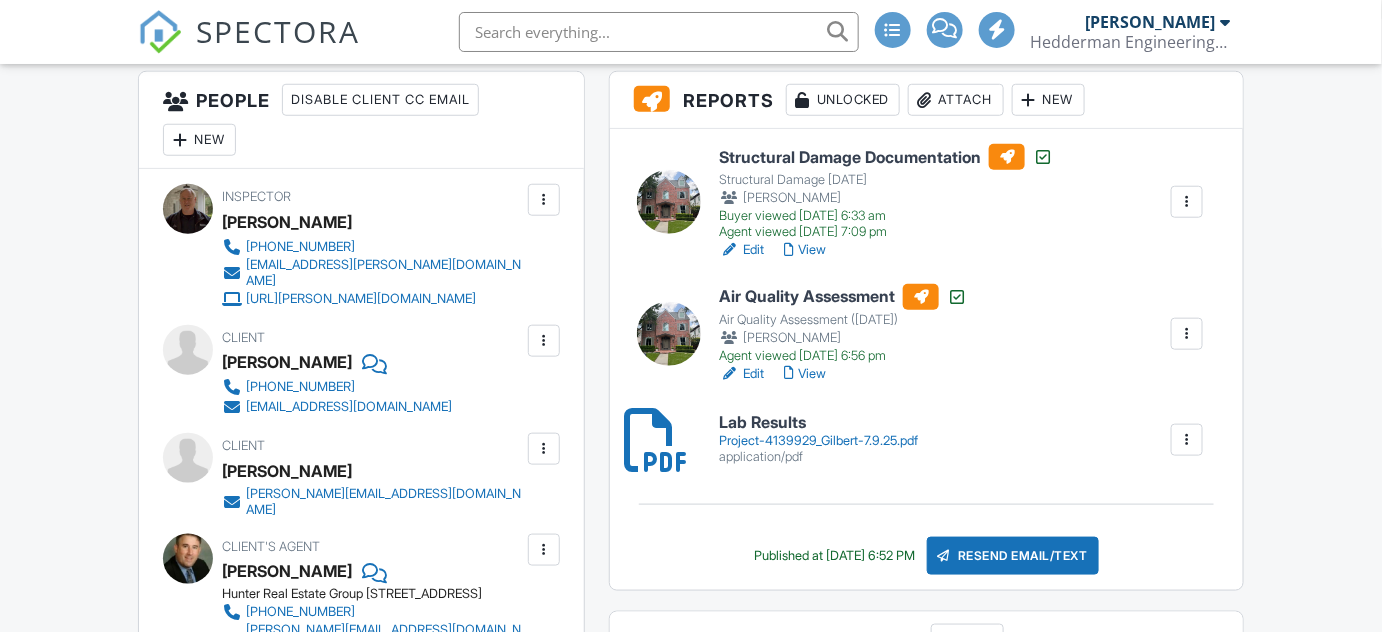 click on "Lab Results" at bounding box center [818, 423] 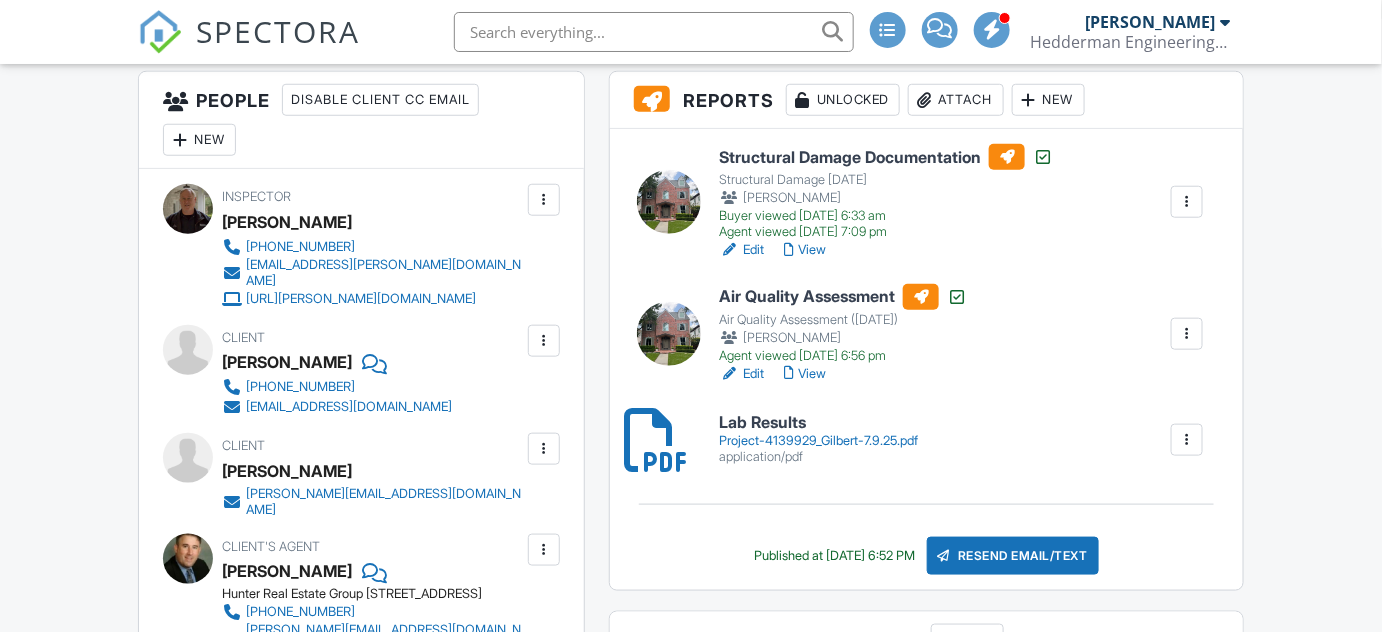 click on "View" at bounding box center (805, 374) 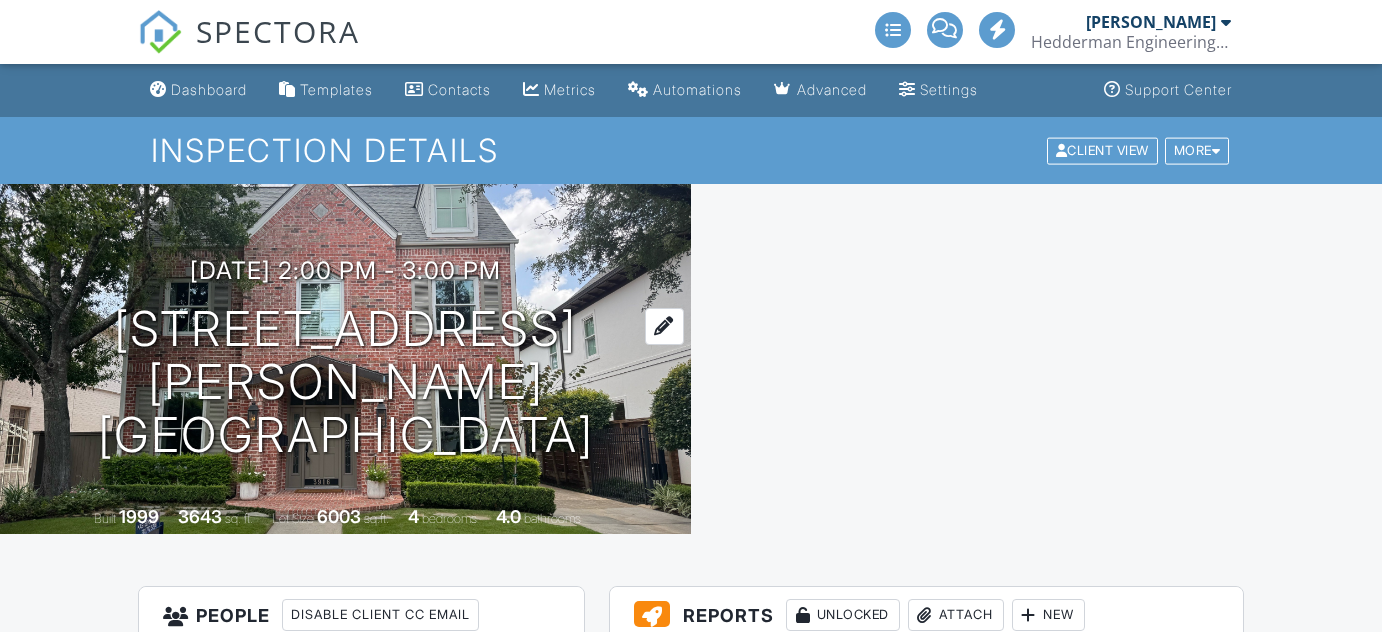 scroll, scrollTop: 0, scrollLeft: 0, axis: both 